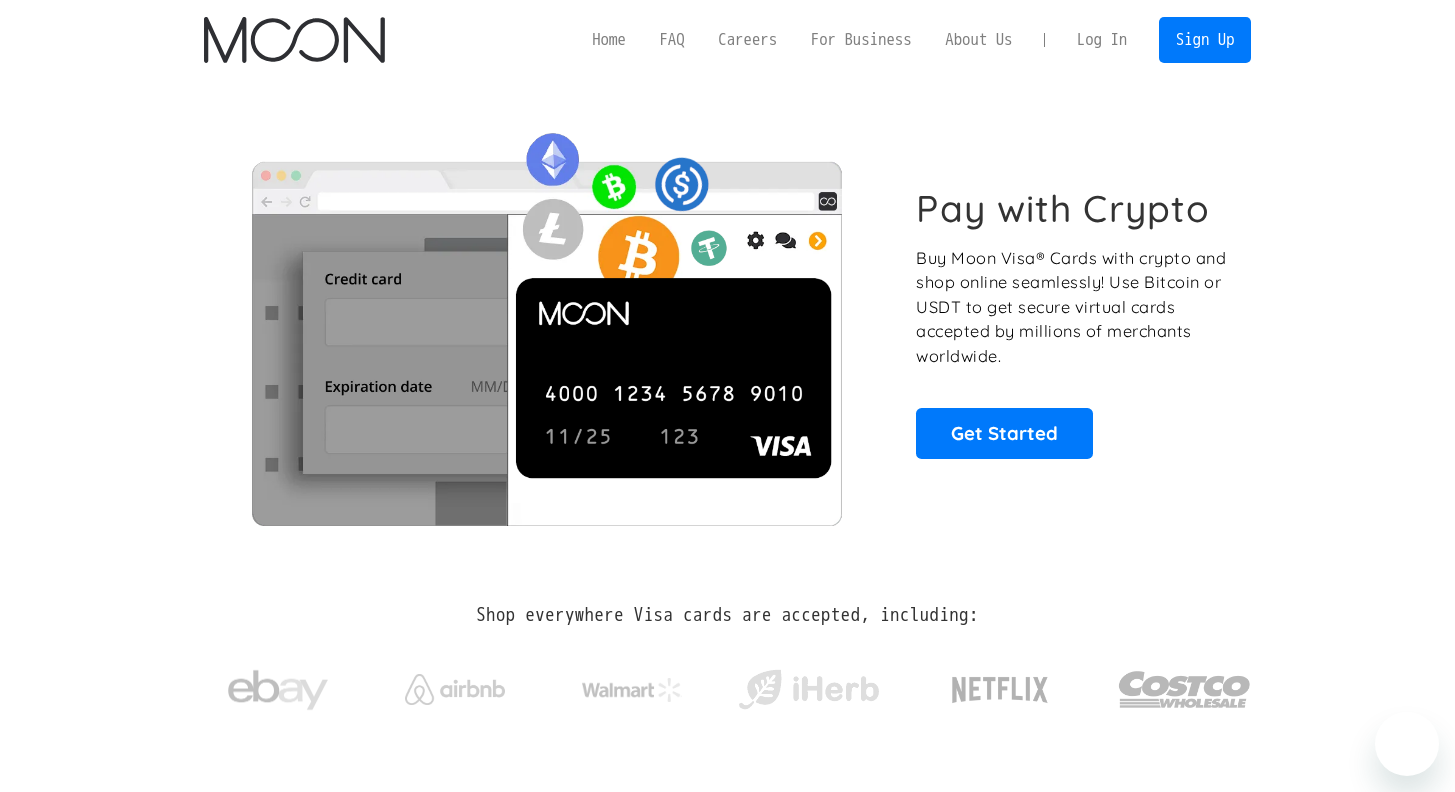 scroll, scrollTop: 0, scrollLeft: 0, axis: both 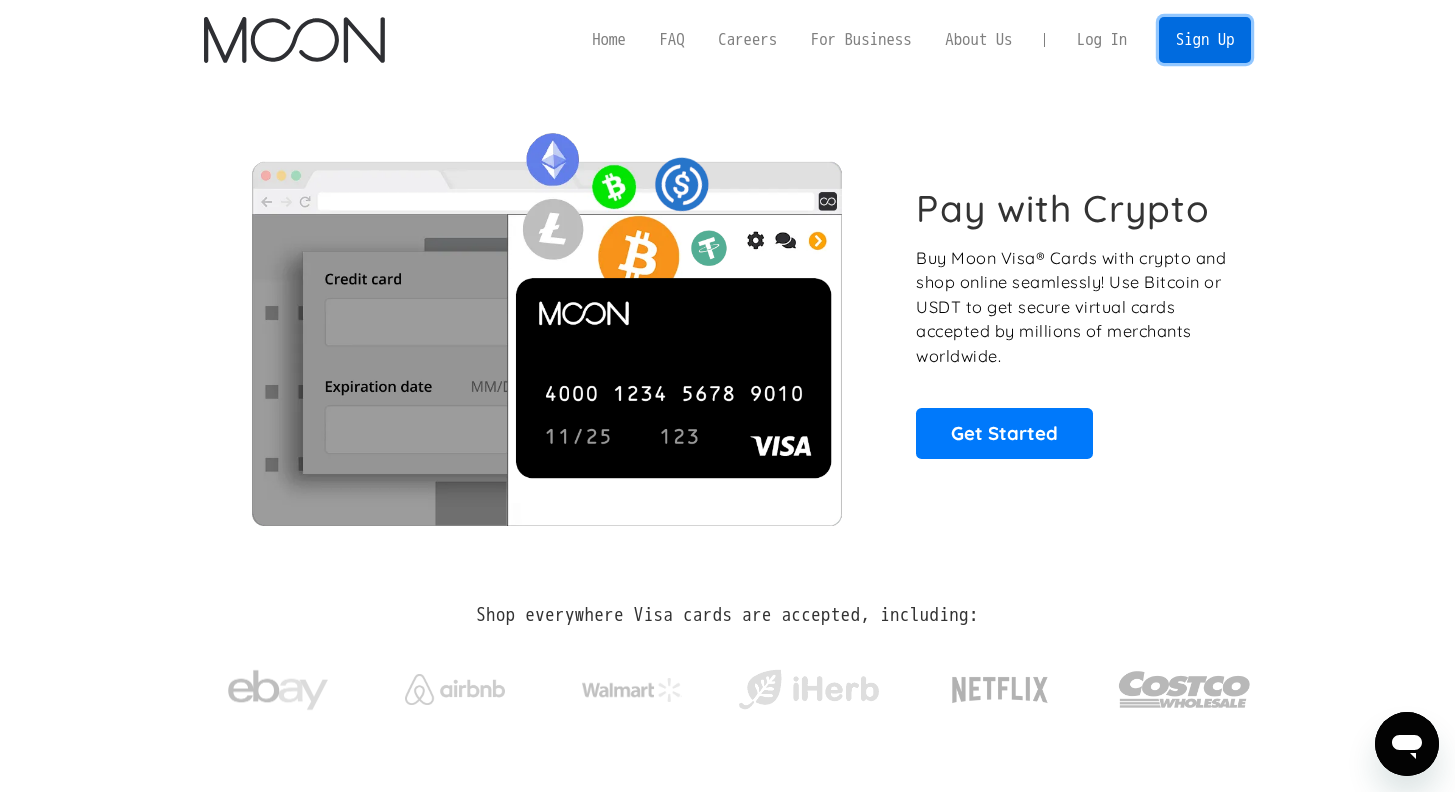 click on "Sign Up" at bounding box center [1205, 39] 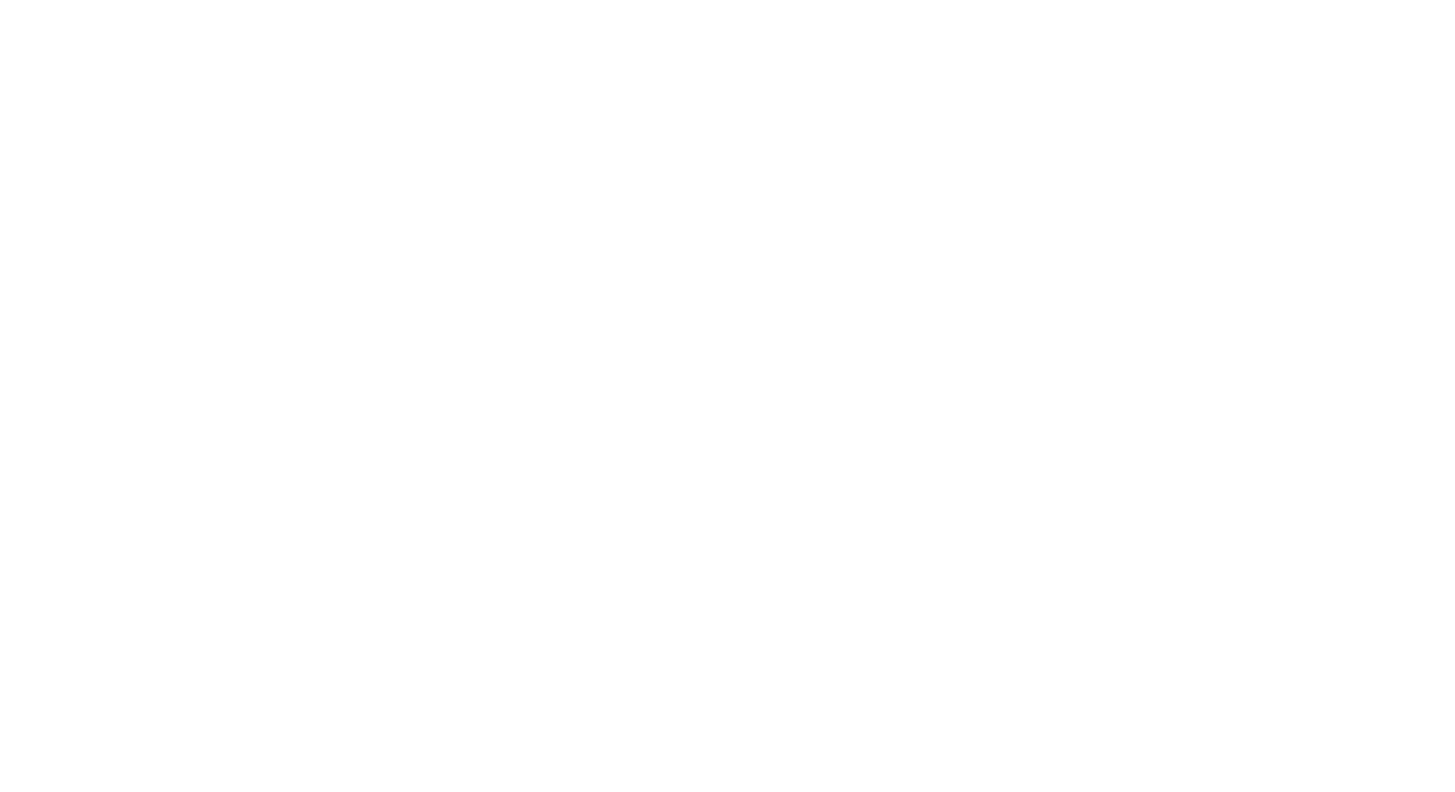 scroll, scrollTop: 0, scrollLeft: 0, axis: both 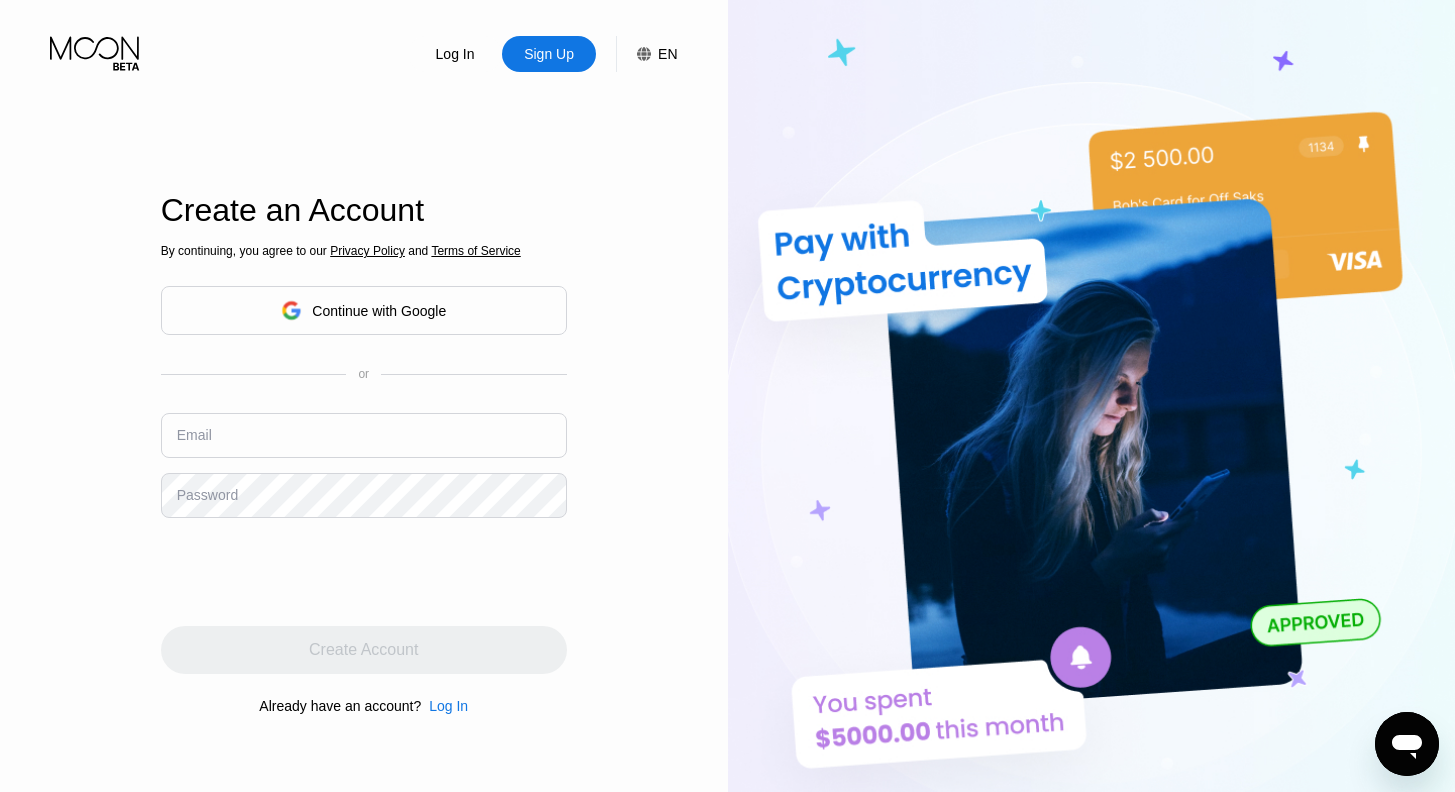 click at bounding box center (364, 435) 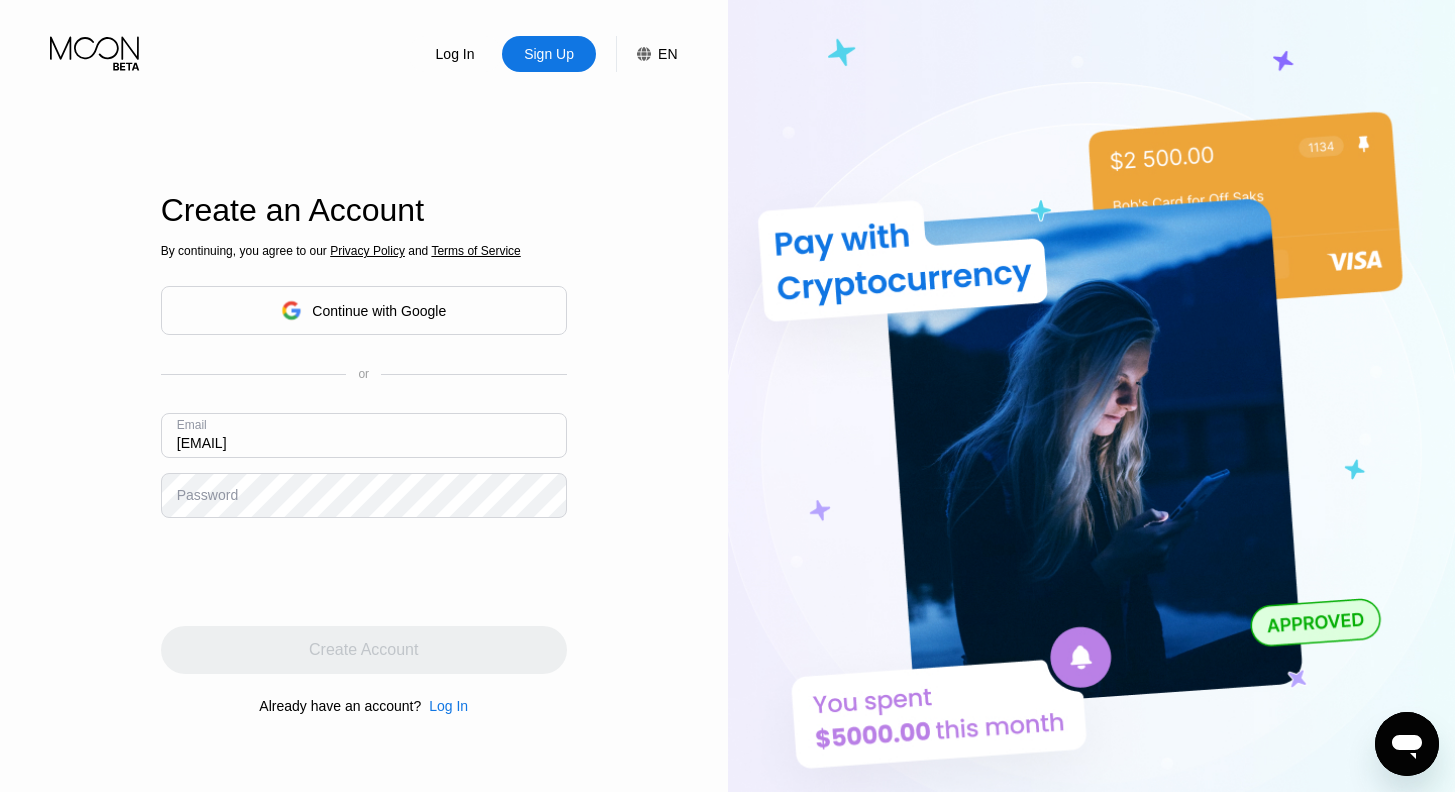 type on "andyloveren70@aol.com" 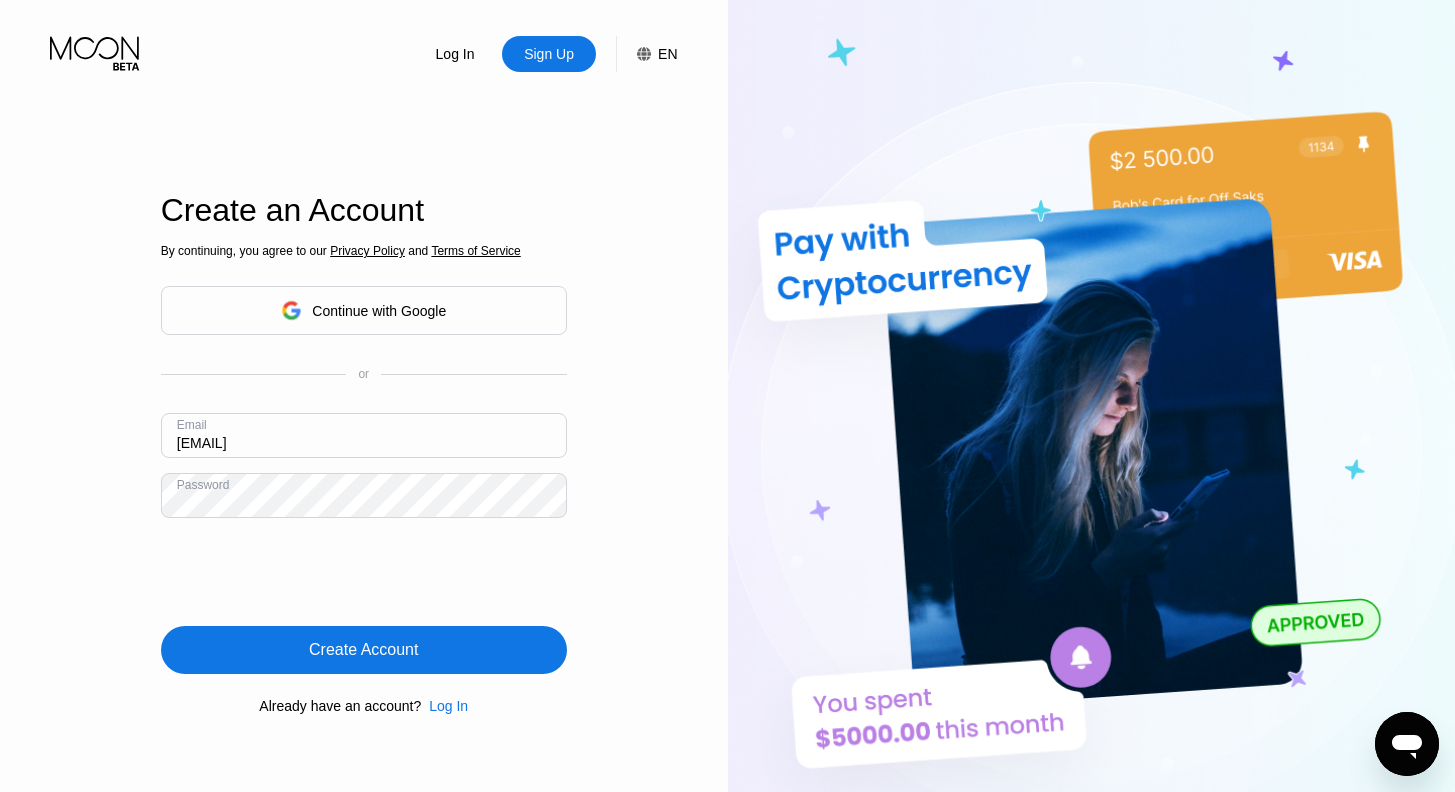 click on "Create Account" at bounding box center (363, 650) 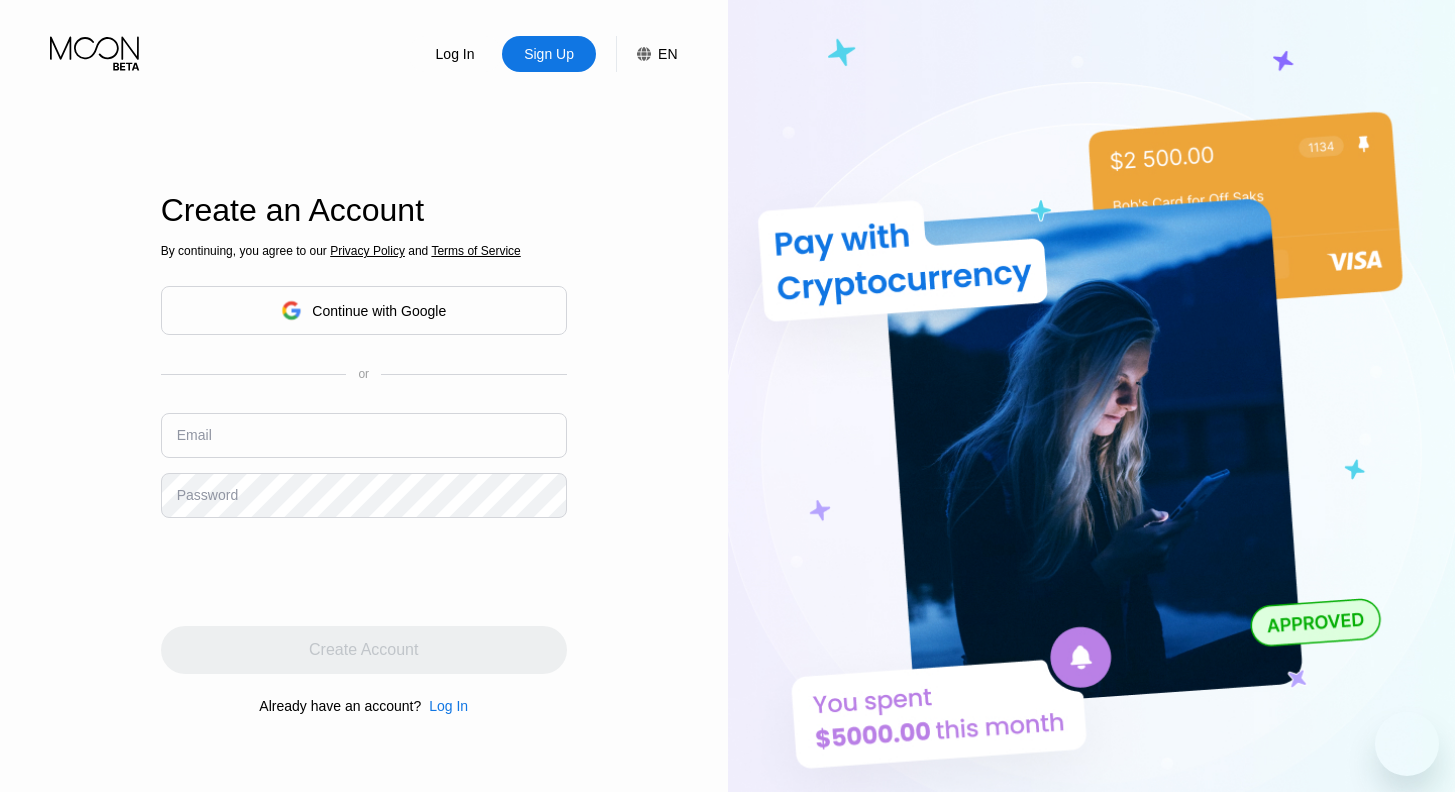 scroll, scrollTop: 0, scrollLeft: 0, axis: both 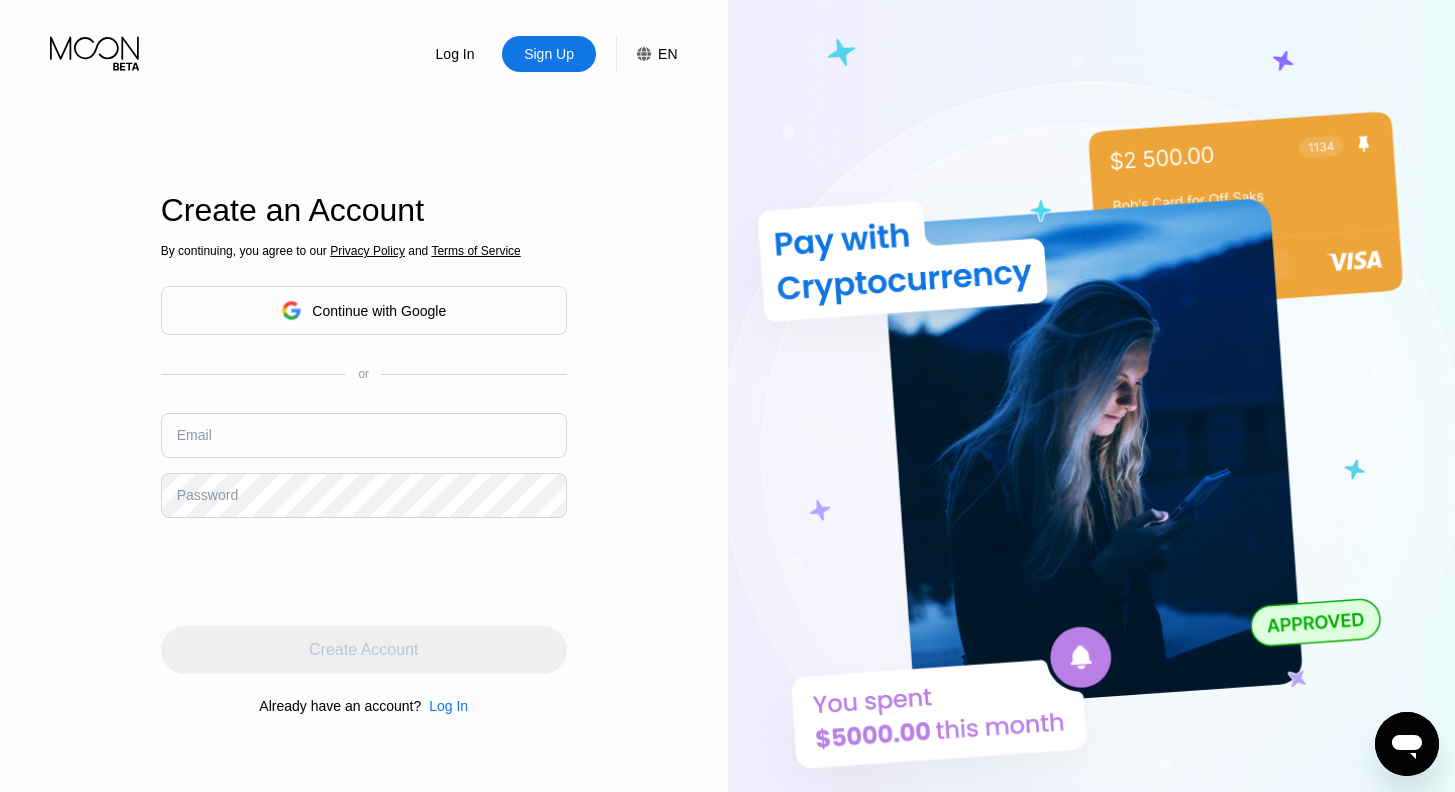 click at bounding box center [364, 435] 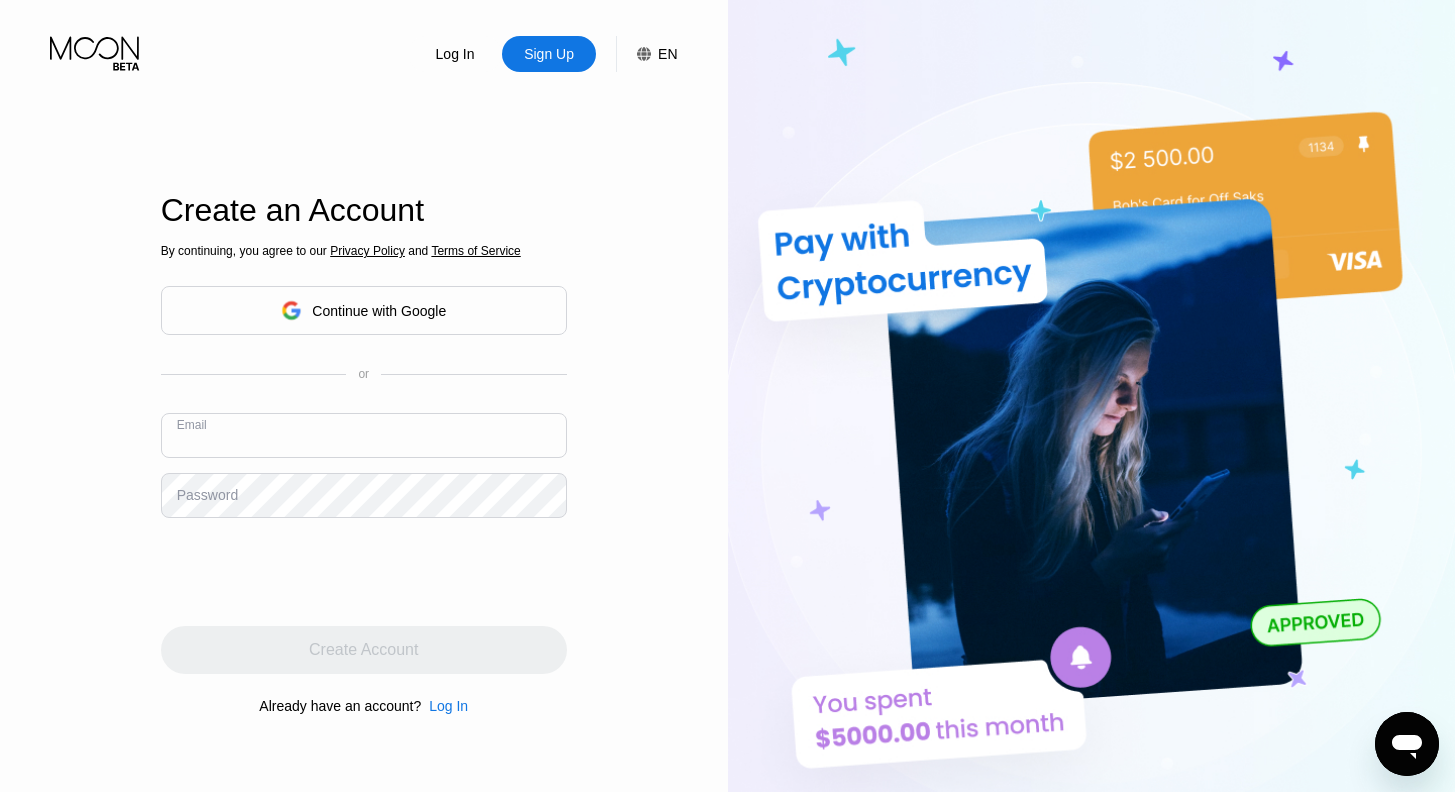 click at bounding box center [364, 435] 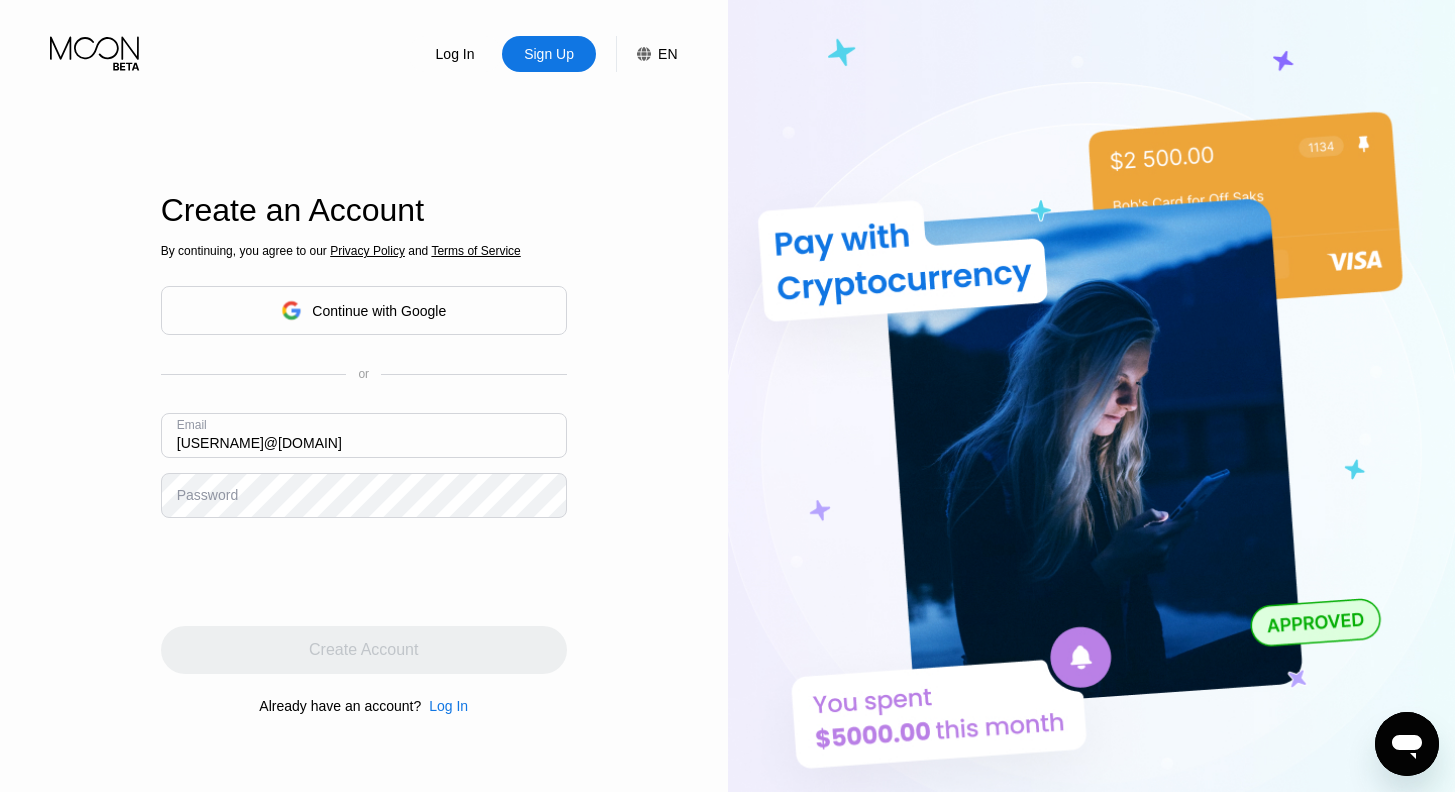 type on "[NAME]@[EXAMPLE.COM]" 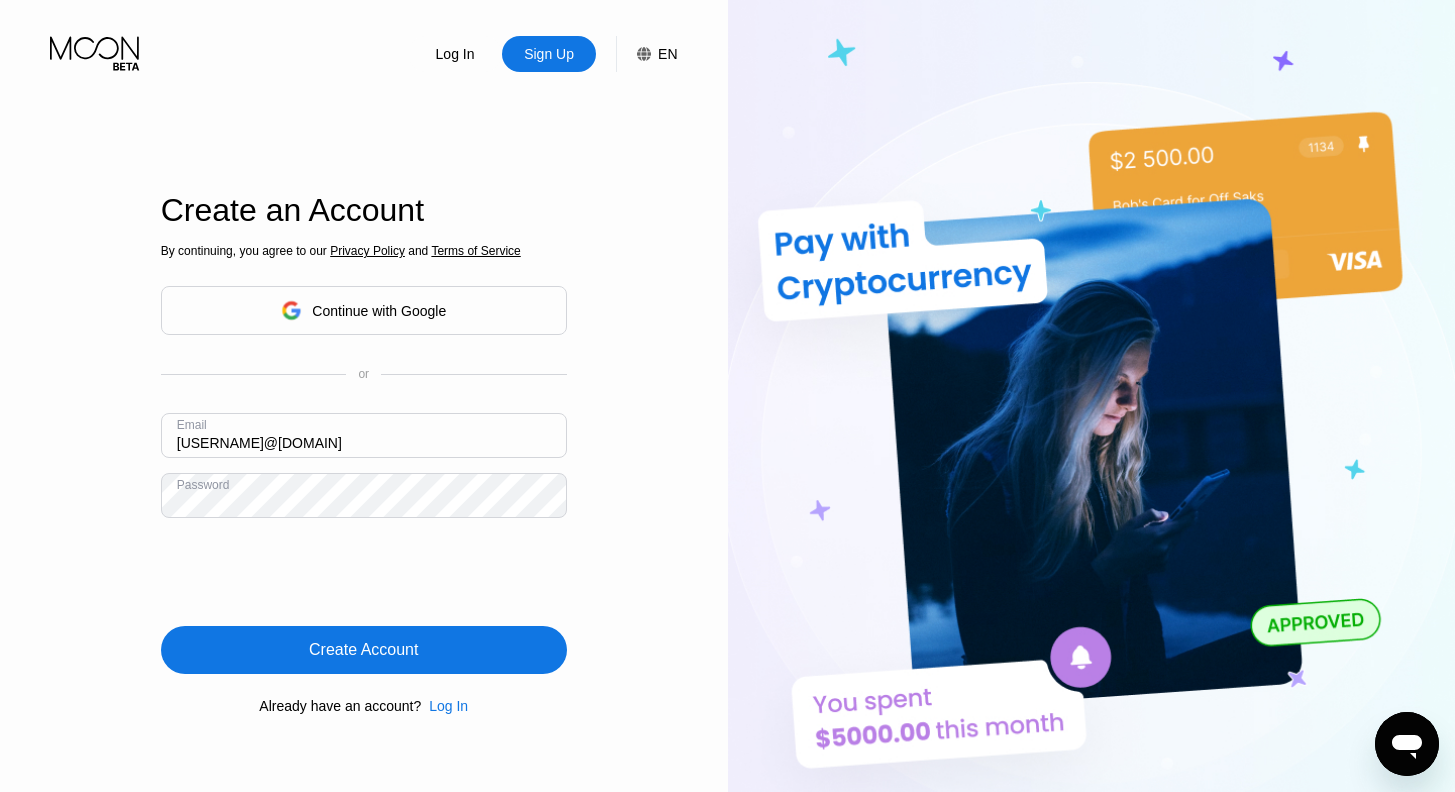 click on "Create Account" at bounding box center [363, 650] 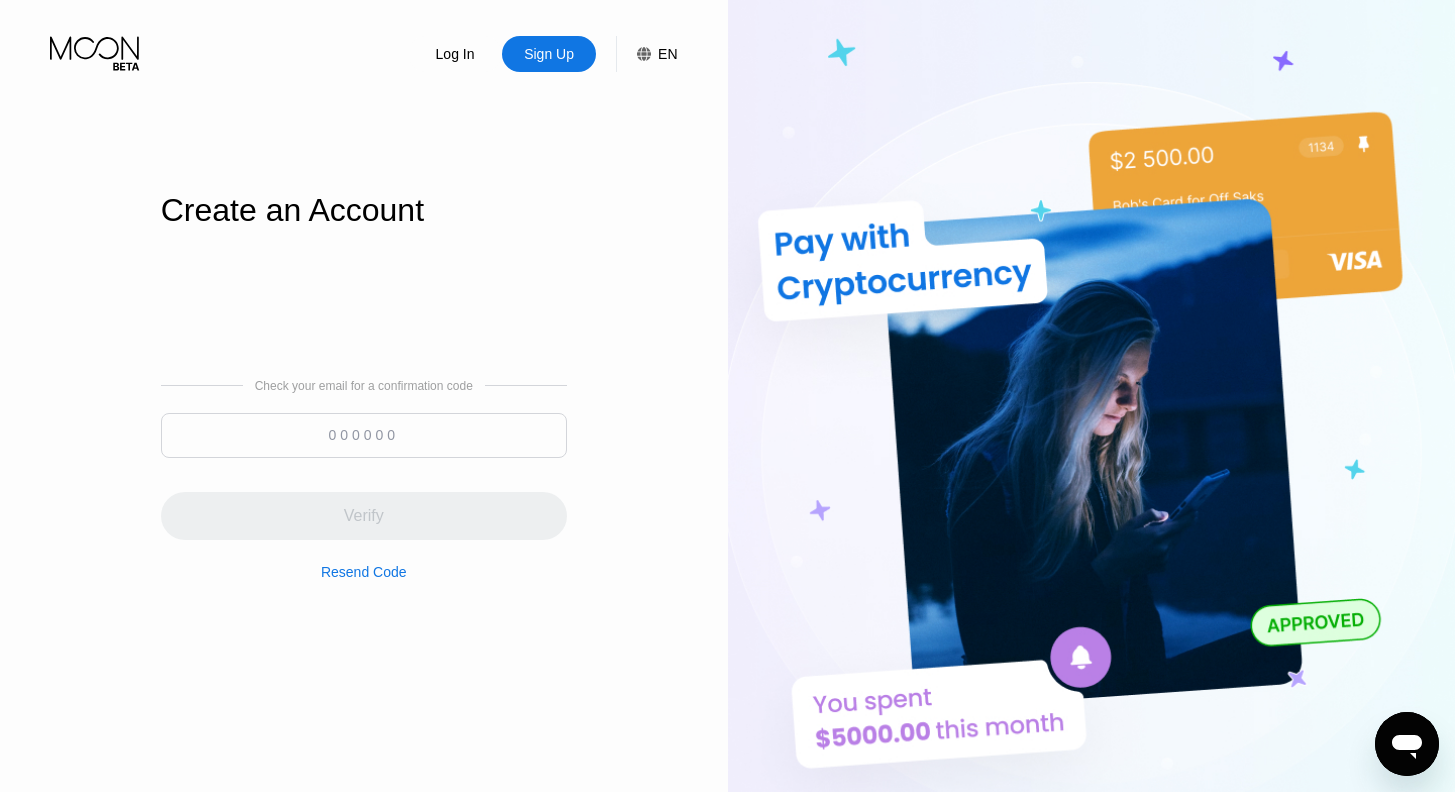 click at bounding box center (364, 435) 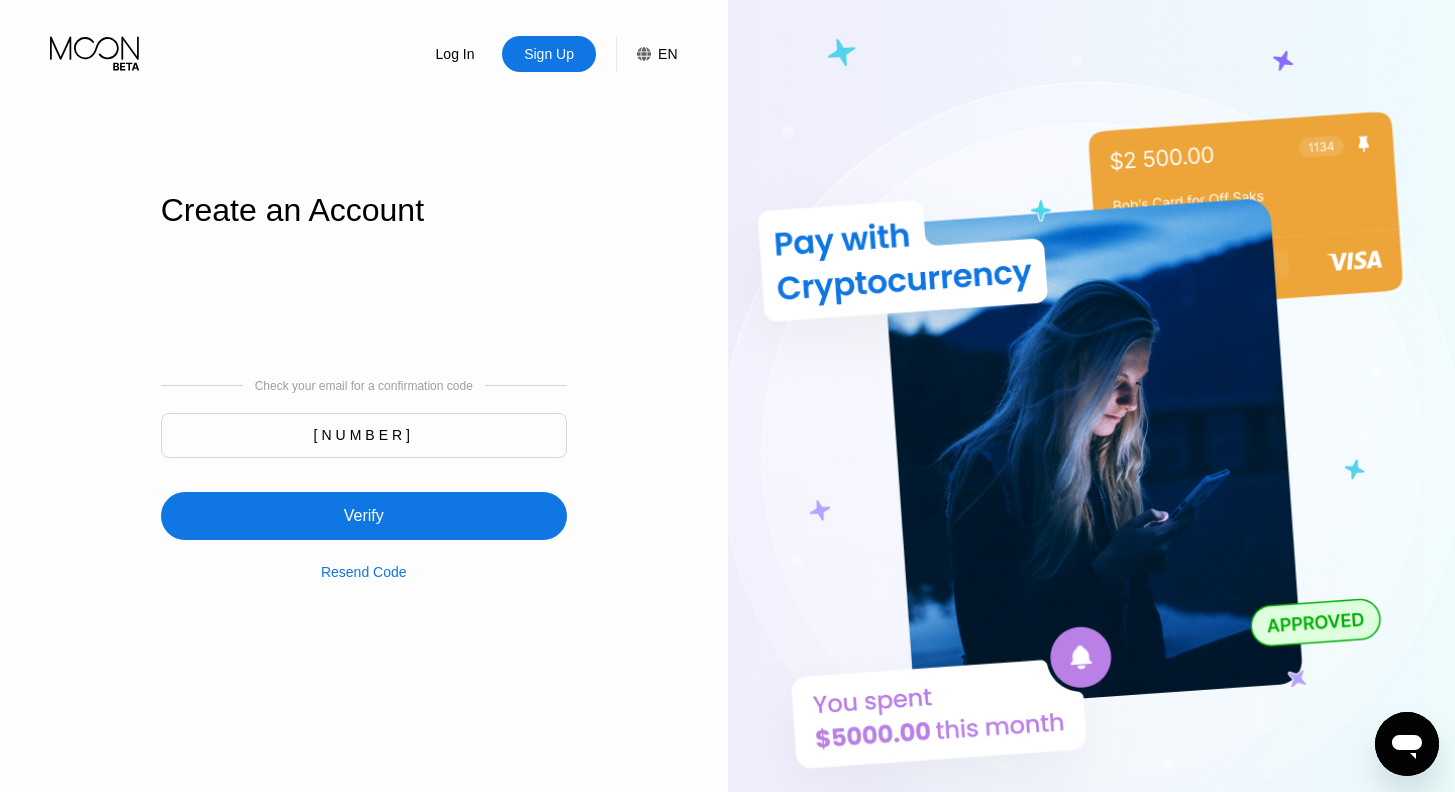 type on "783934" 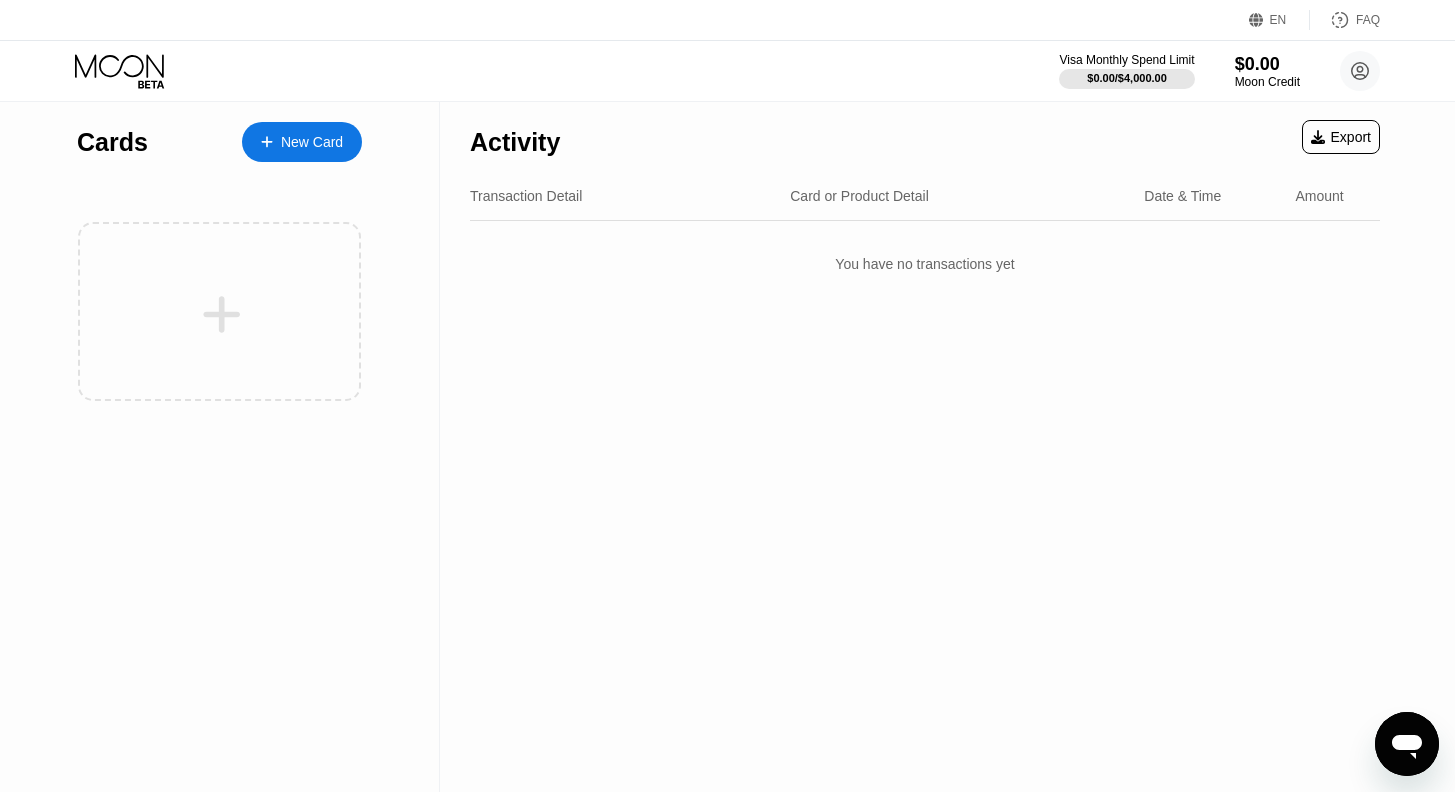 click on "New Card" at bounding box center (302, 142) 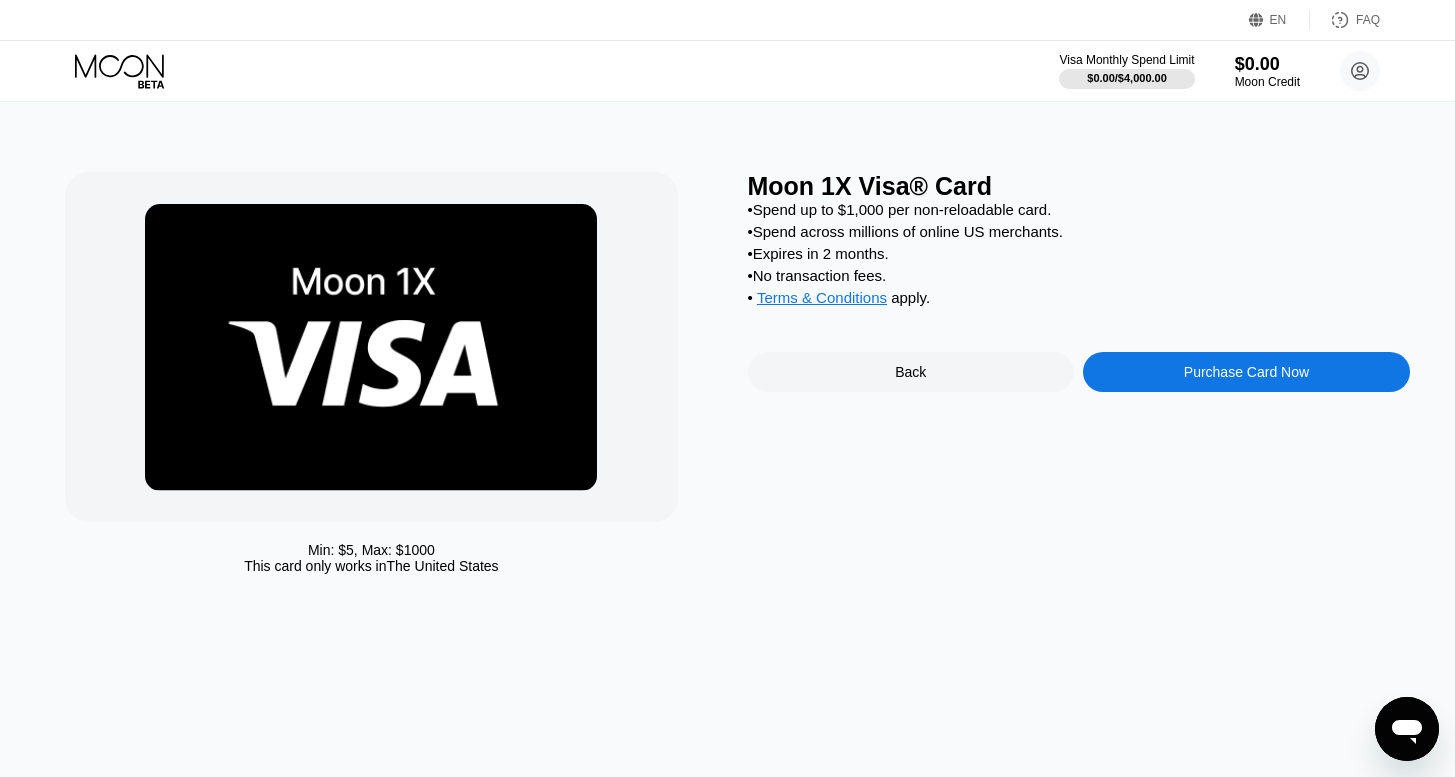 scroll, scrollTop: 0, scrollLeft: 0, axis: both 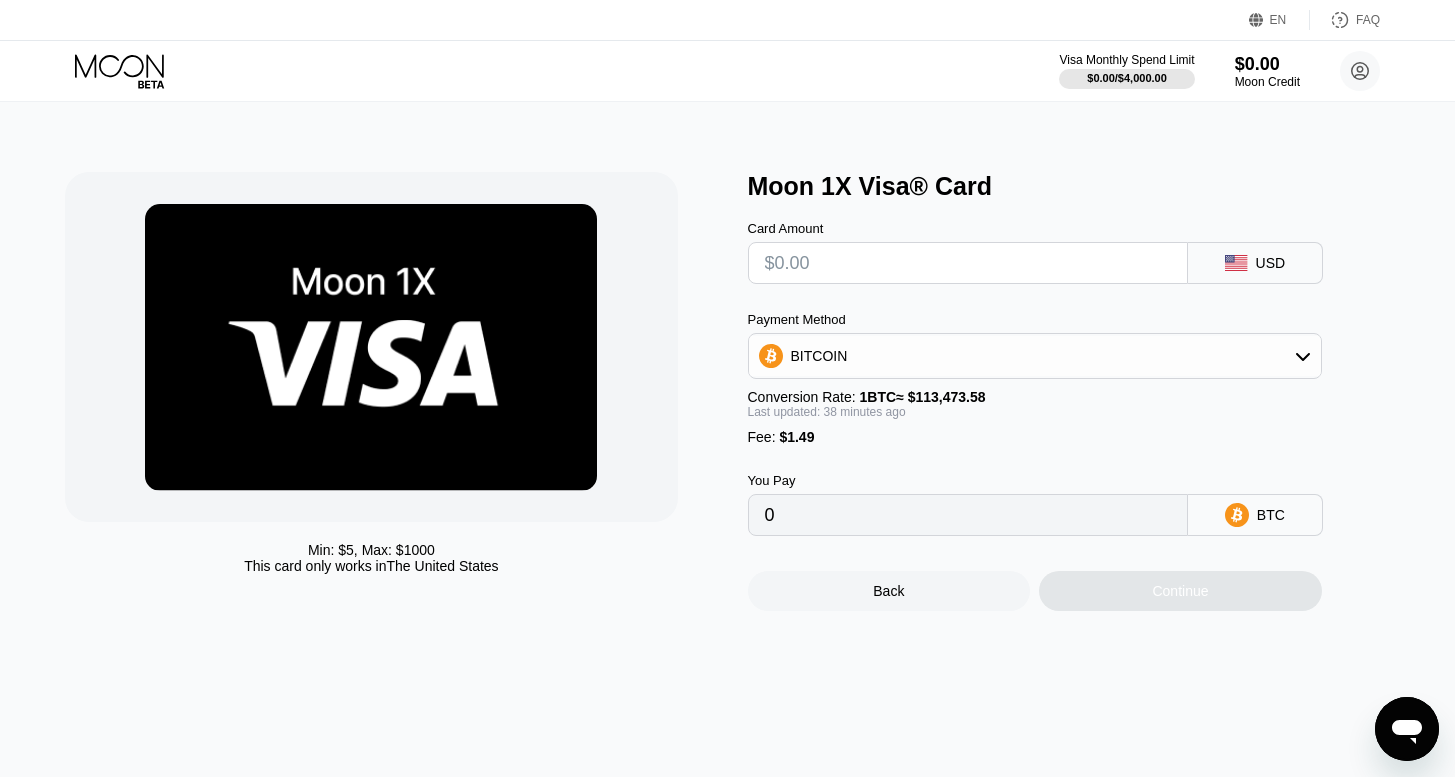 click at bounding box center [968, 263] 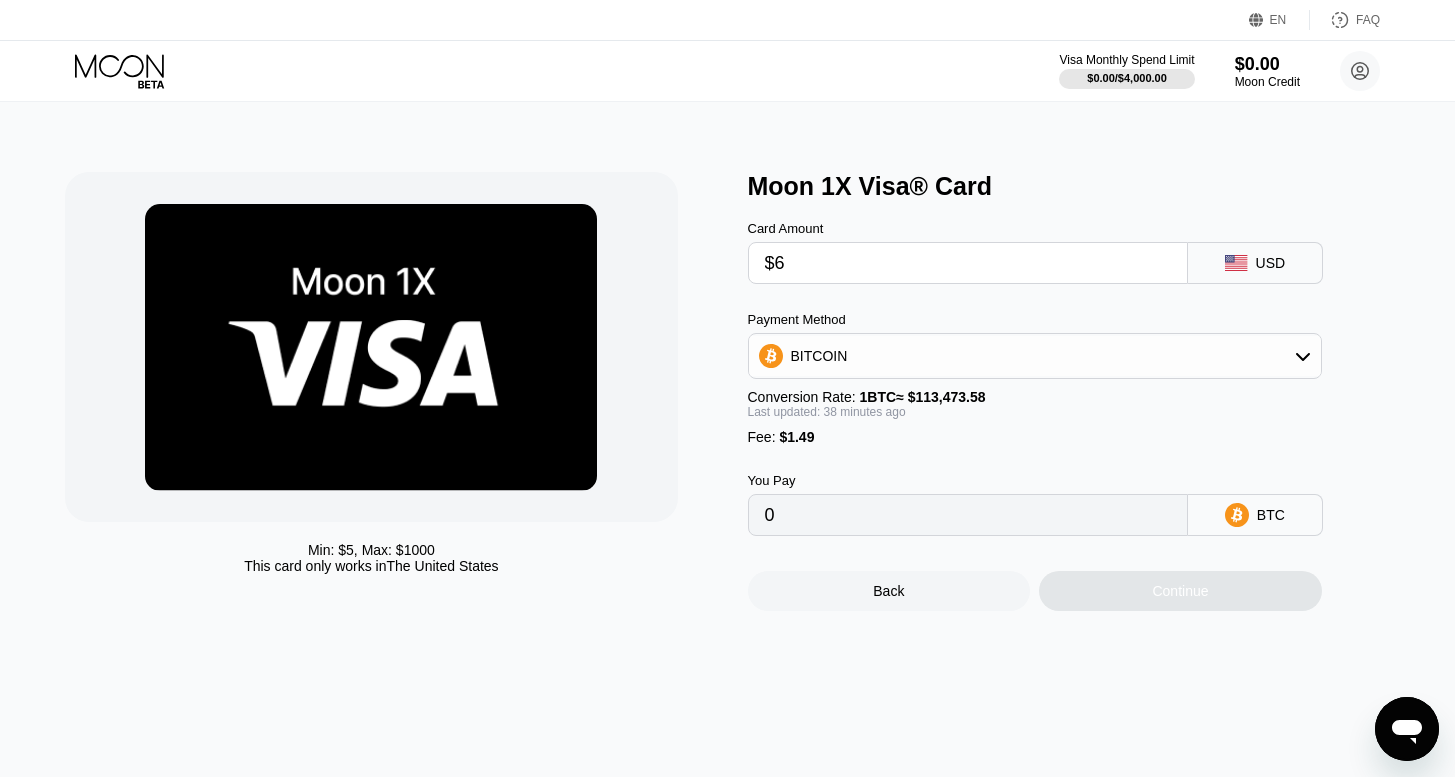 type on "$66" 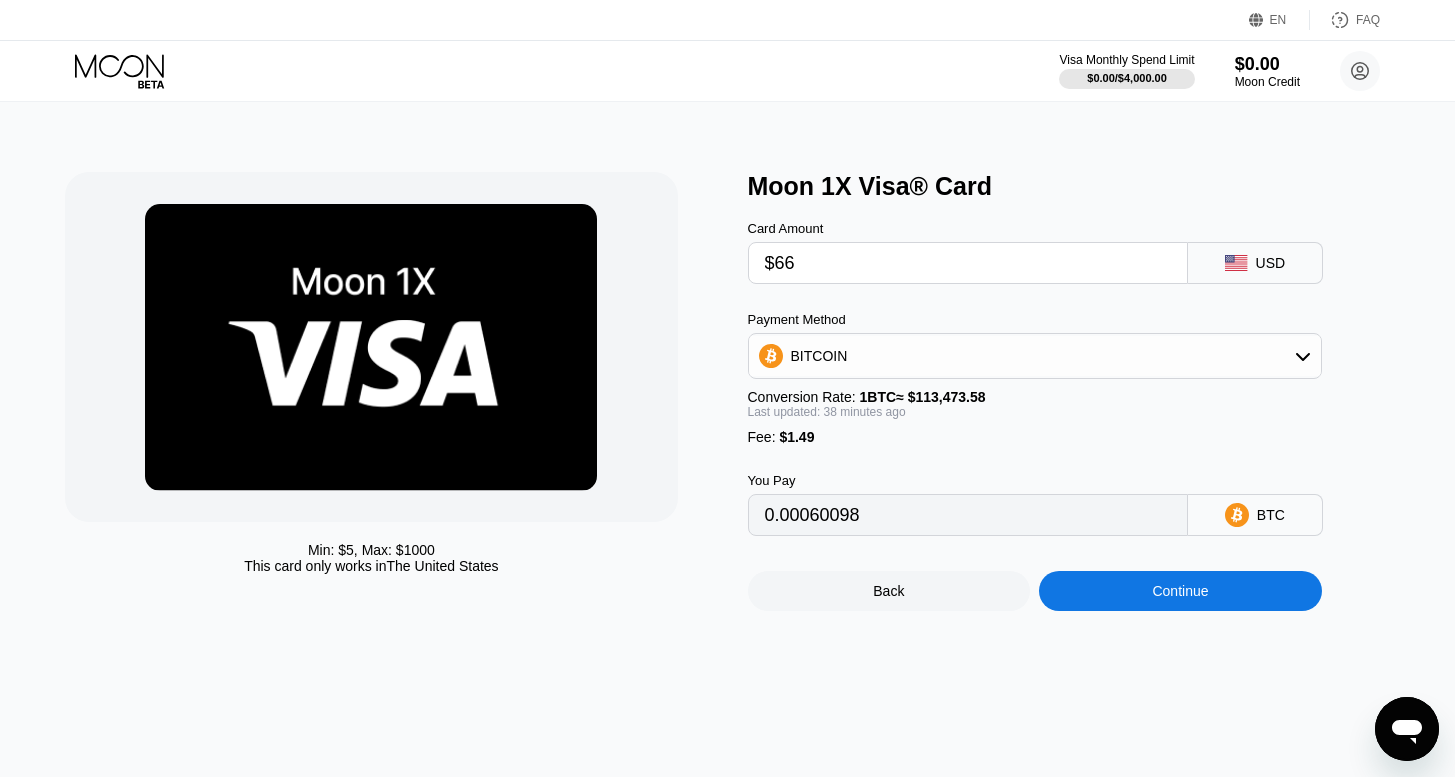 type on "0.00060098" 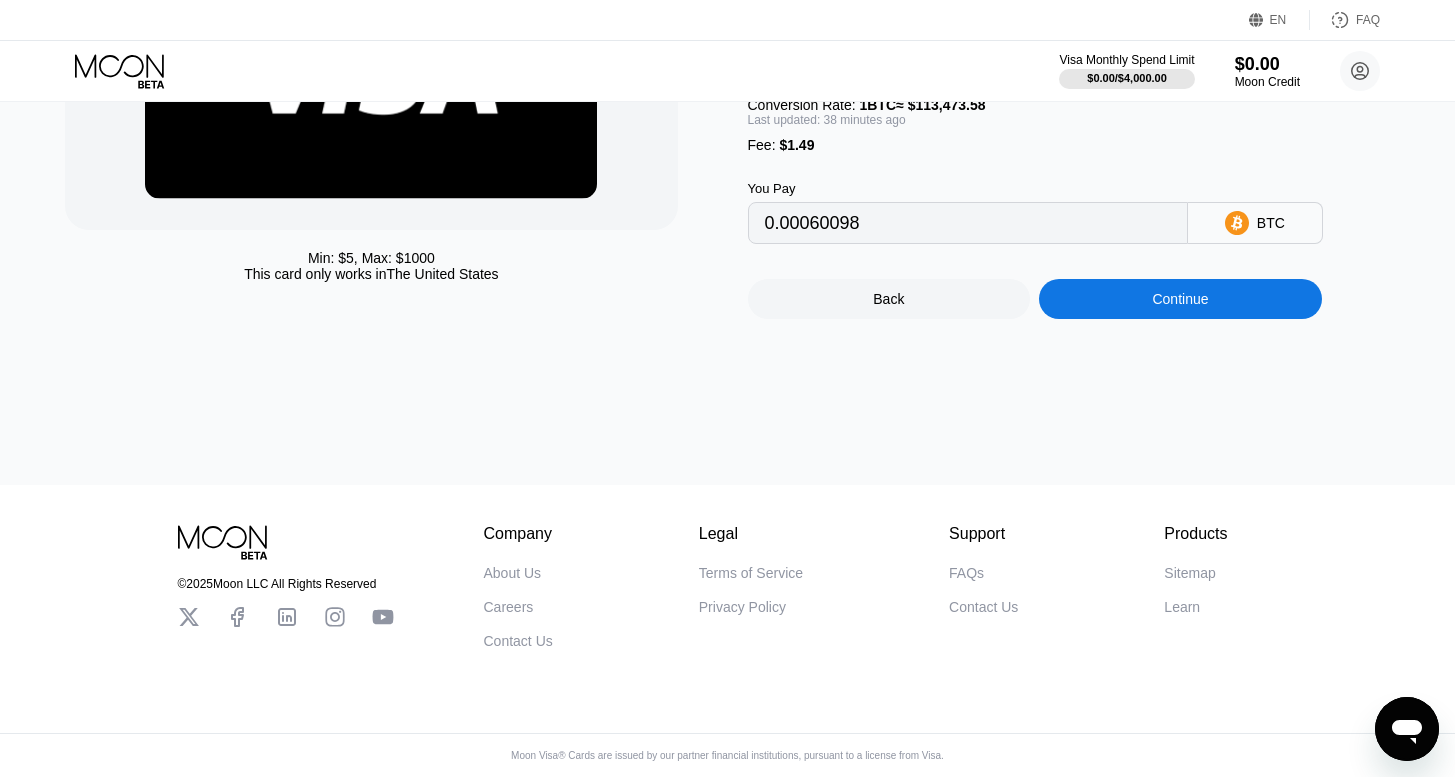 scroll, scrollTop: 307, scrollLeft: 0, axis: vertical 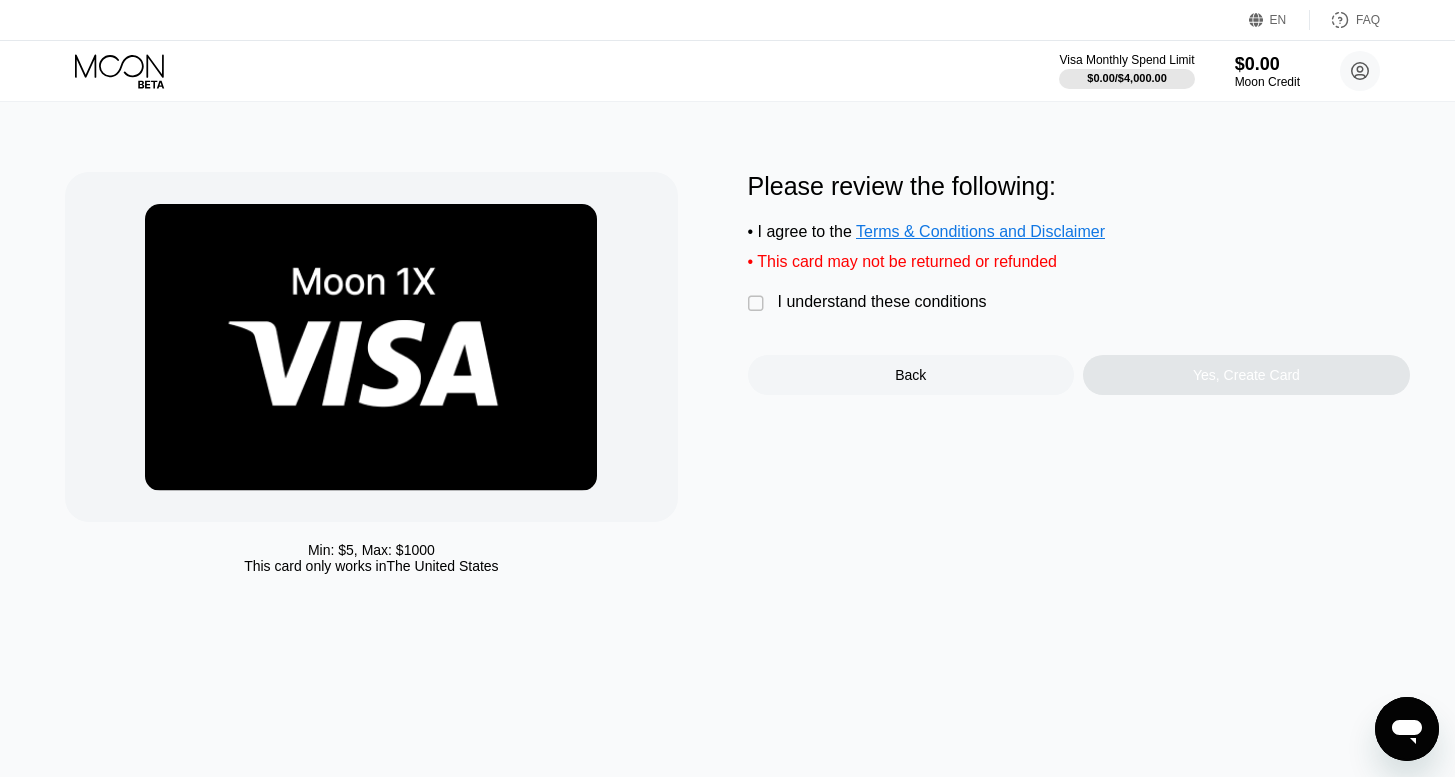 click on "I understand these conditions" at bounding box center (882, 302) 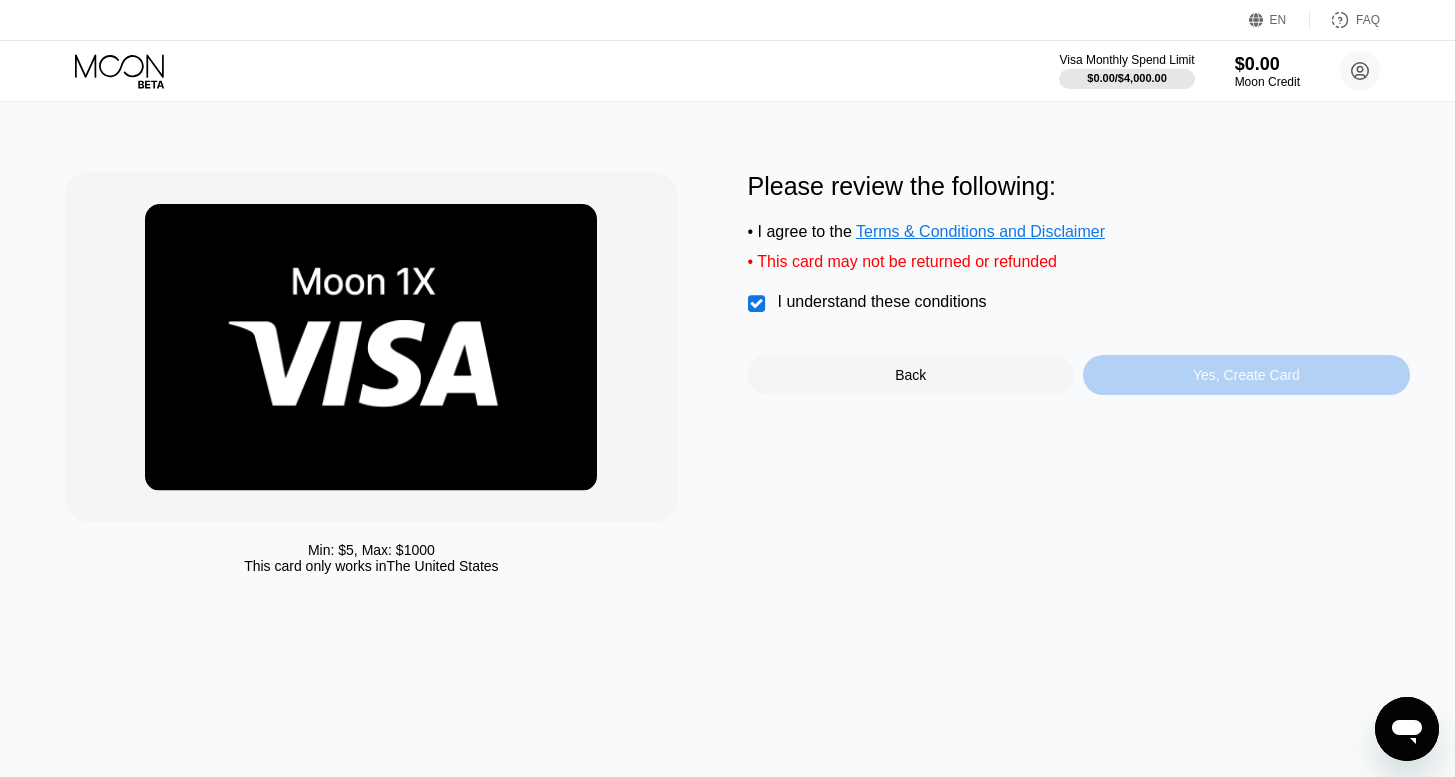 click on "Yes, Create Card" at bounding box center [1246, 375] 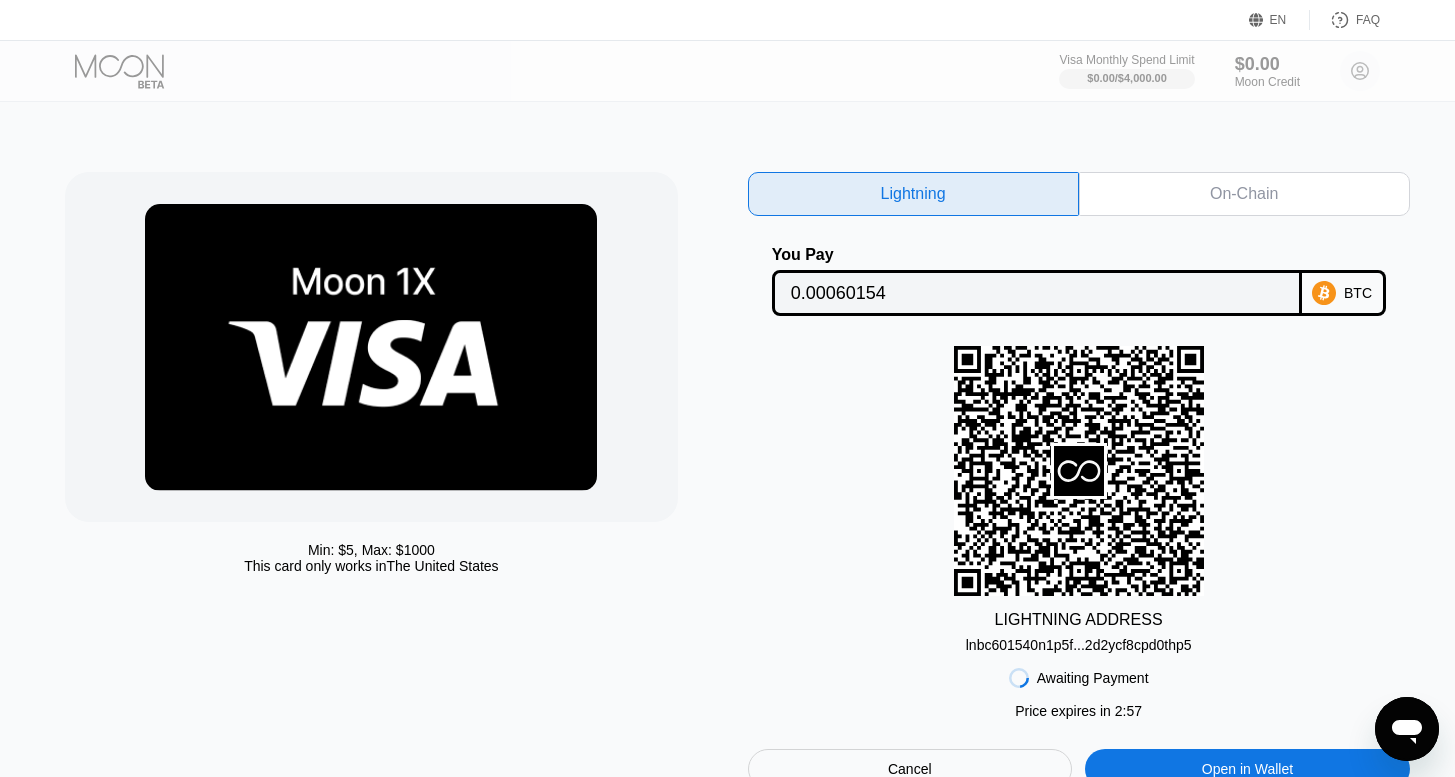 click on "On-Chain" at bounding box center [1244, 194] 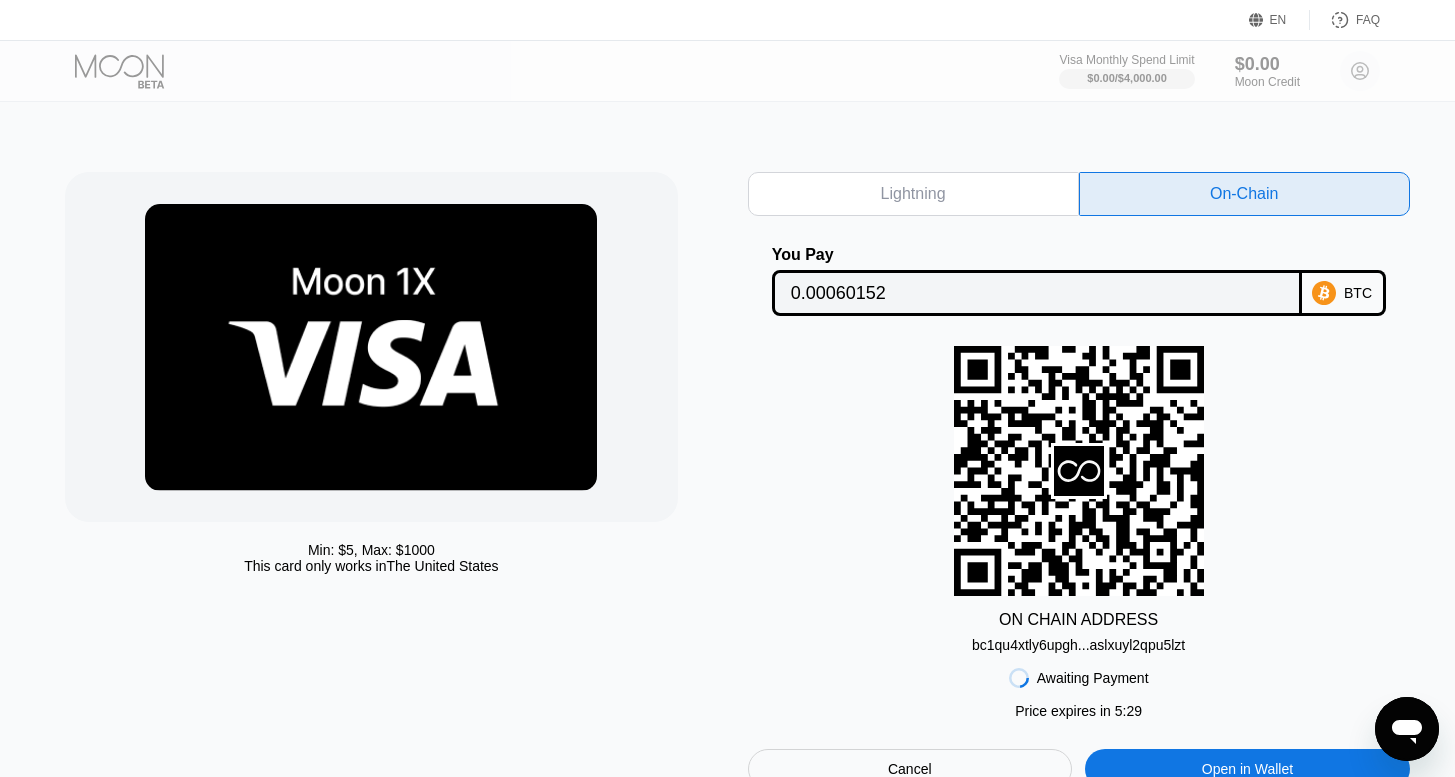 scroll, scrollTop: 0, scrollLeft: 0, axis: both 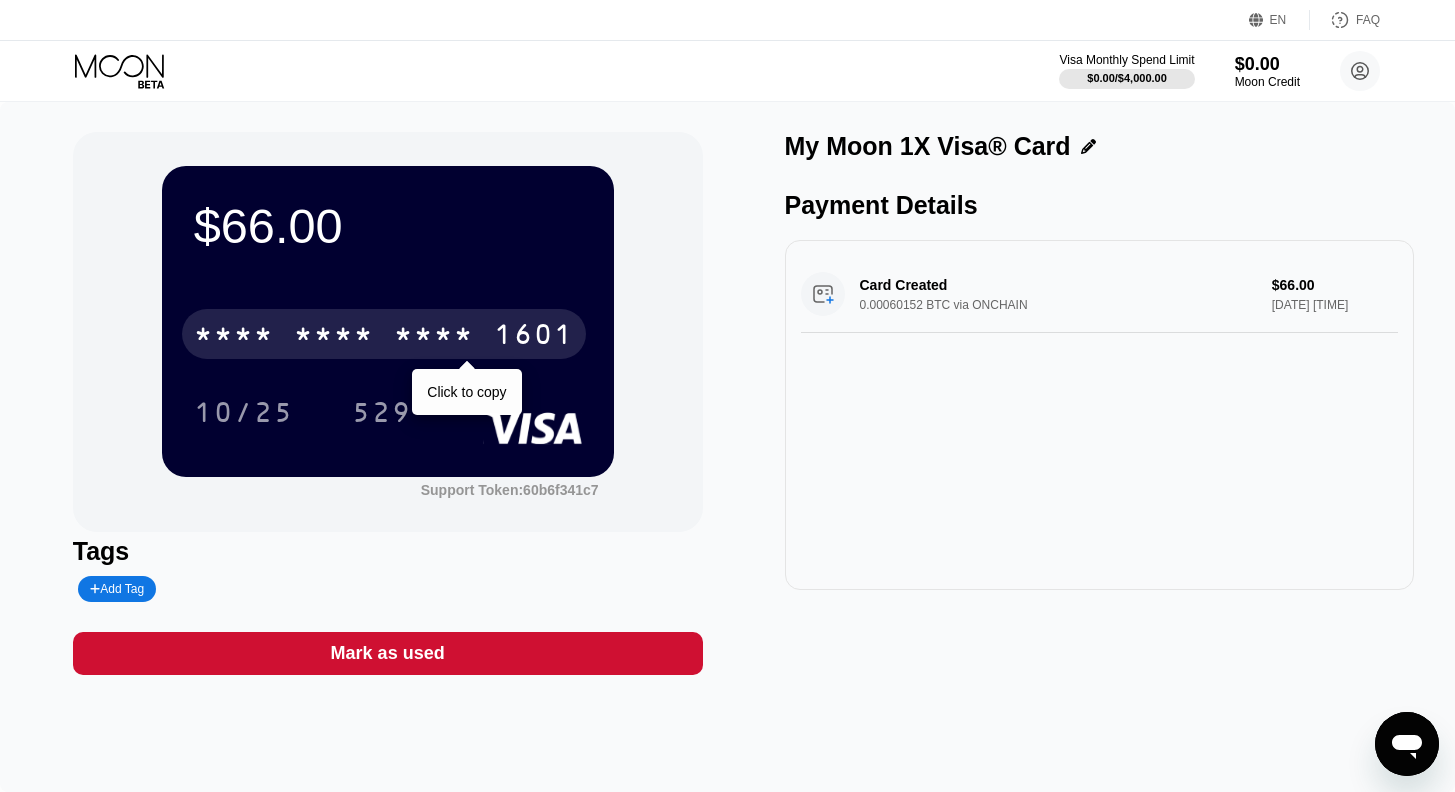 click on "* * * *" at bounding box center (334, 337) 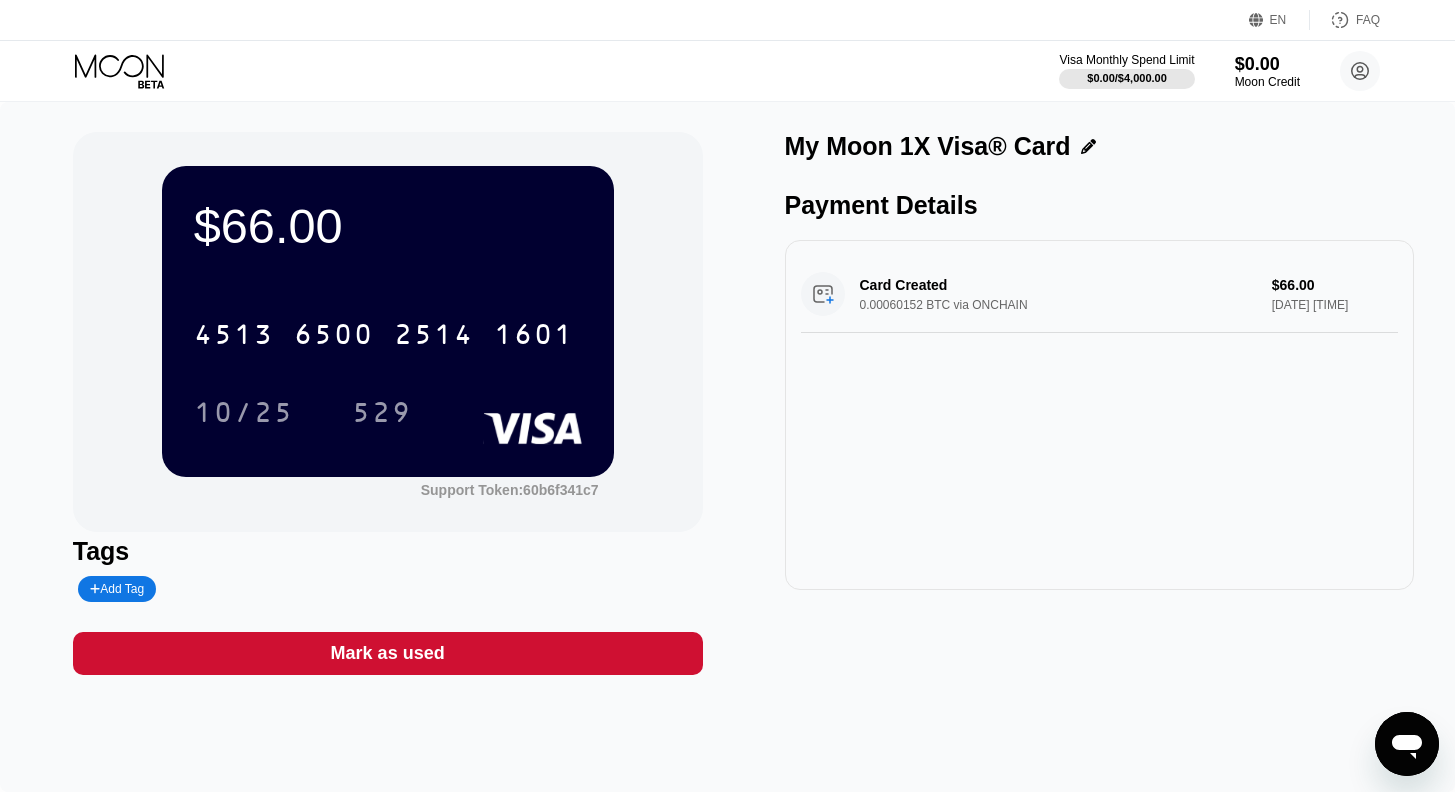 click 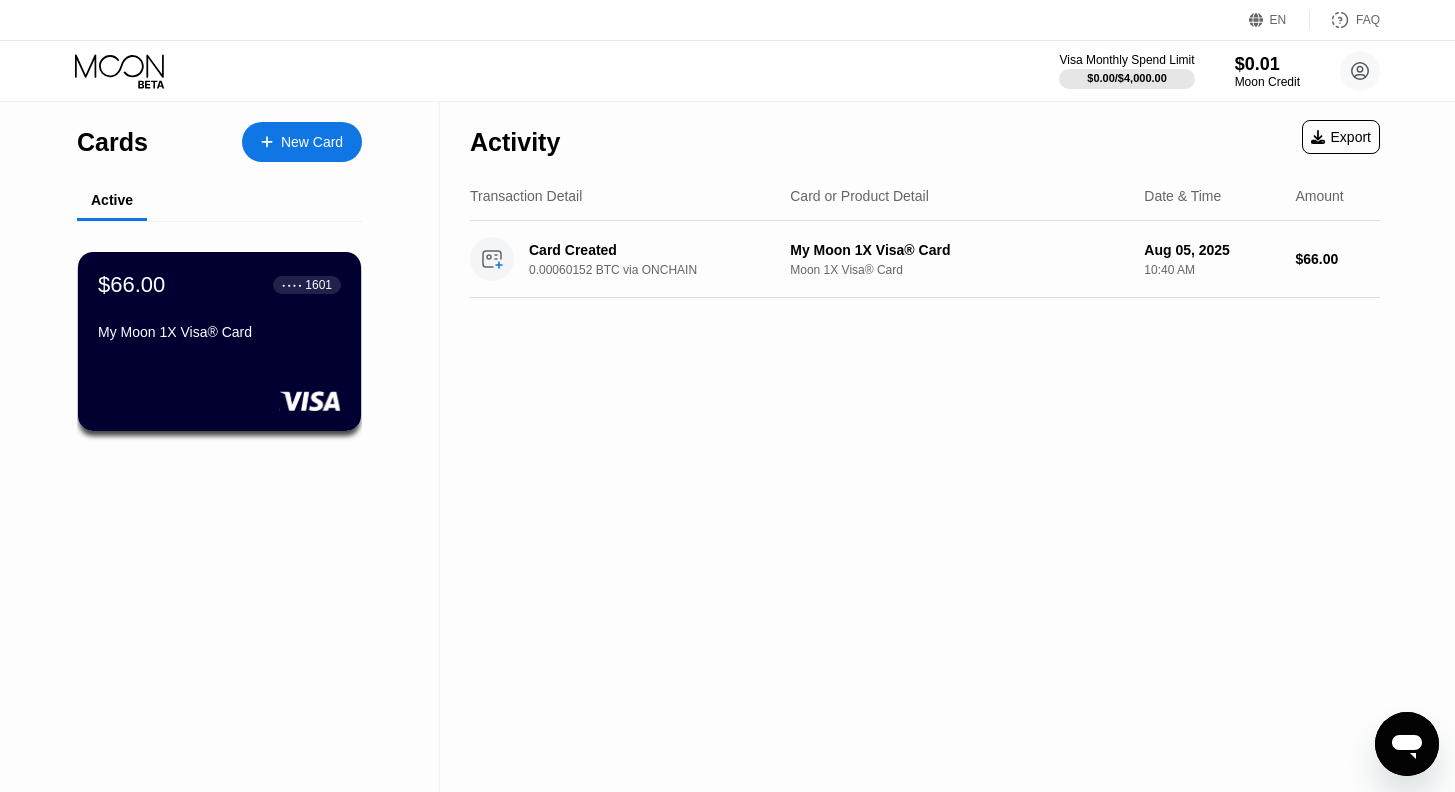click on "New Card" at bounding box center (302, 142) 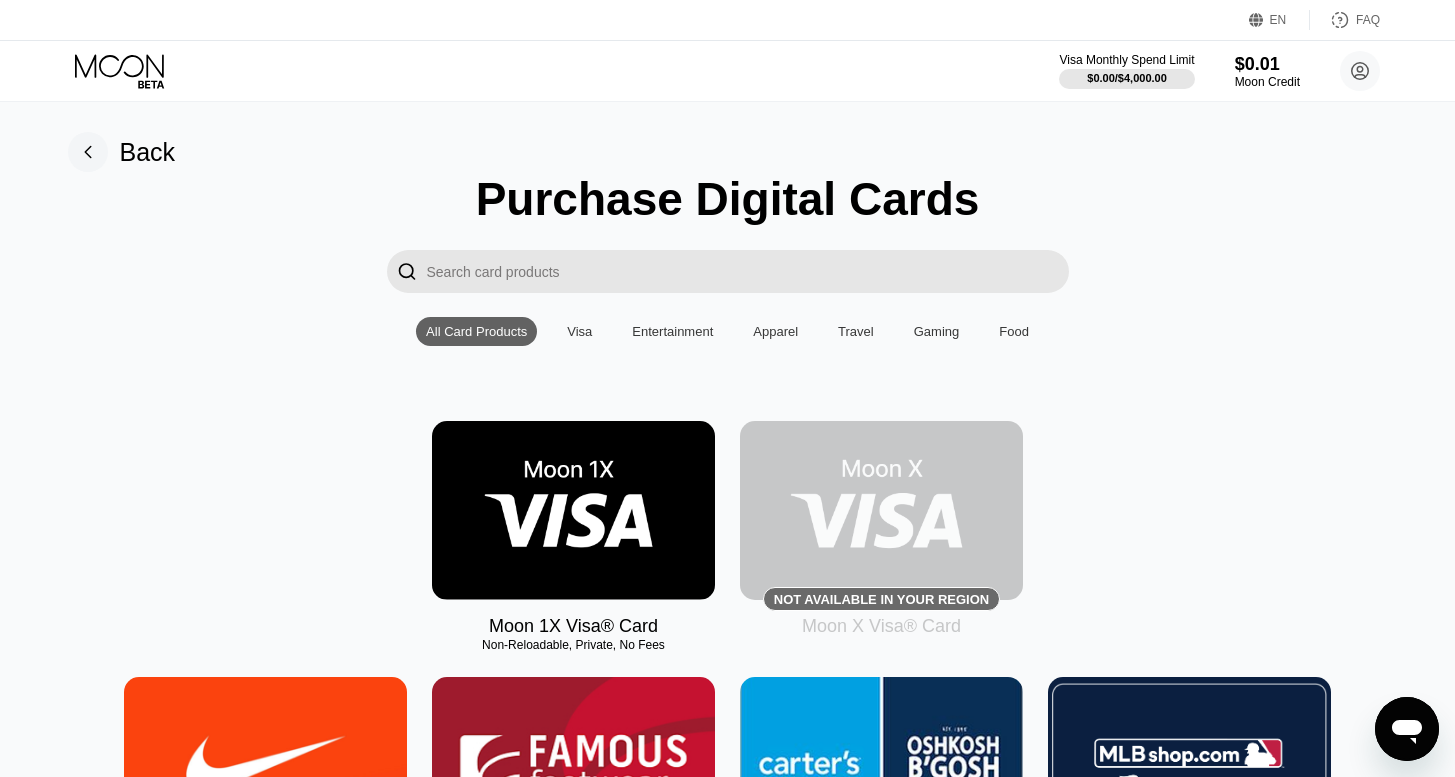 click at bounding box center [573, 510] 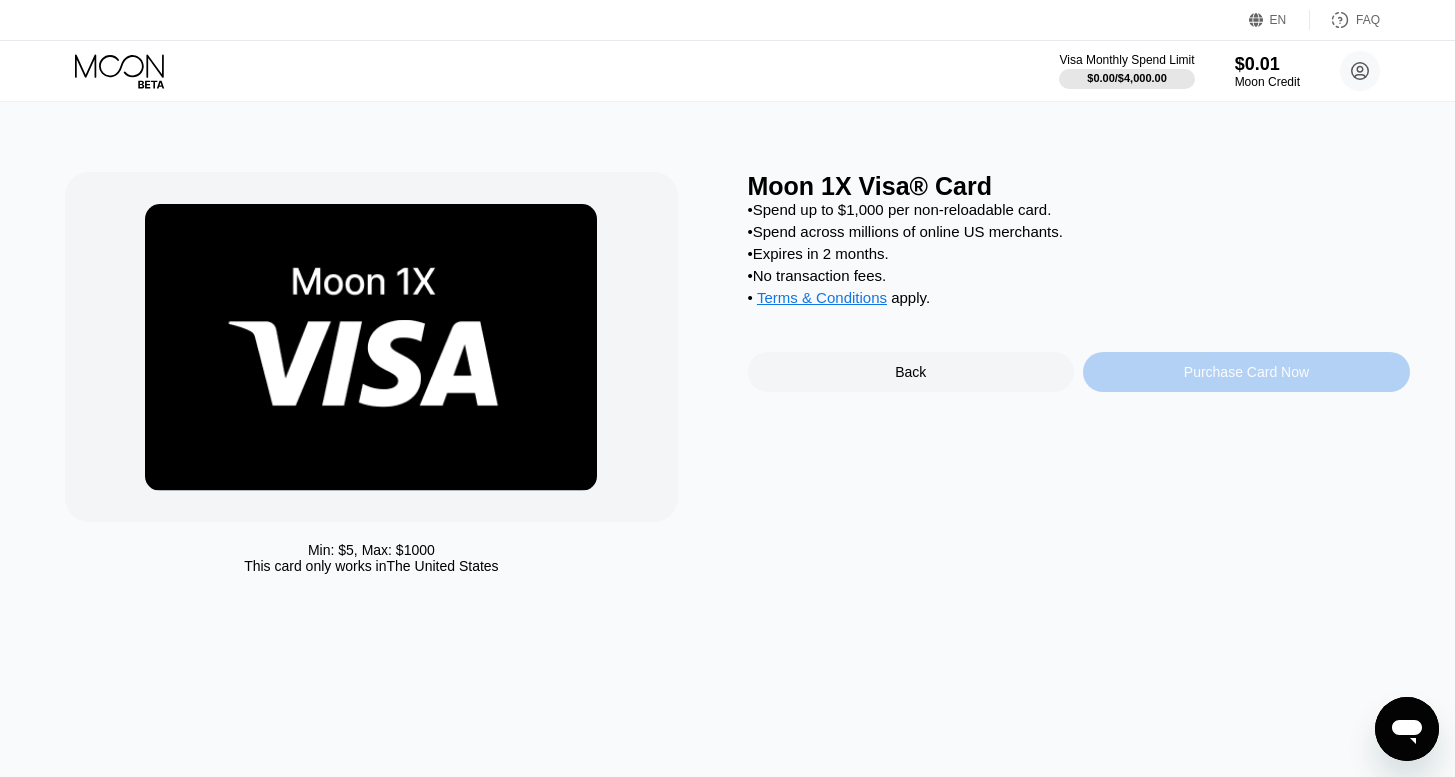 click on "Purchase Card Now" at bounding box center (1246, 372) 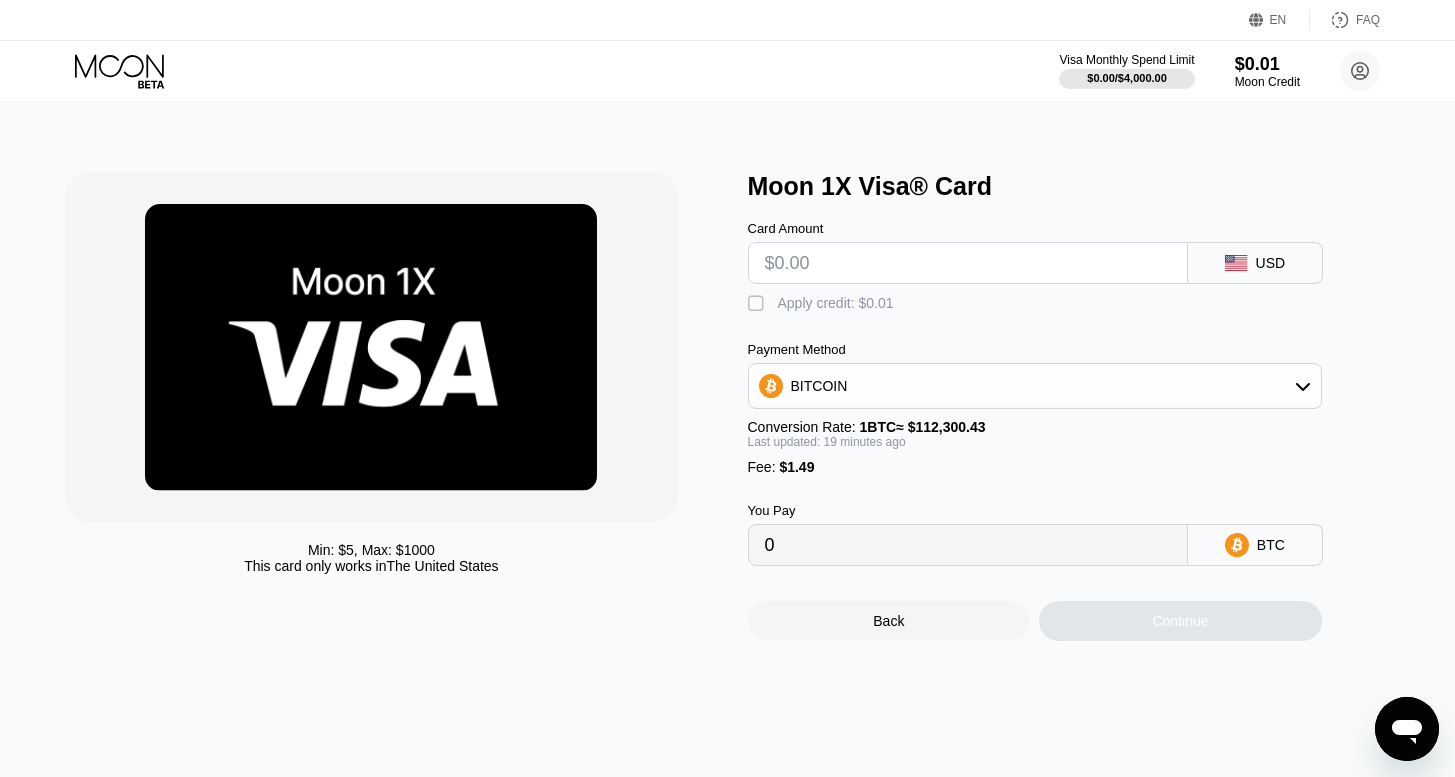 click at bounding box center [968, 263] 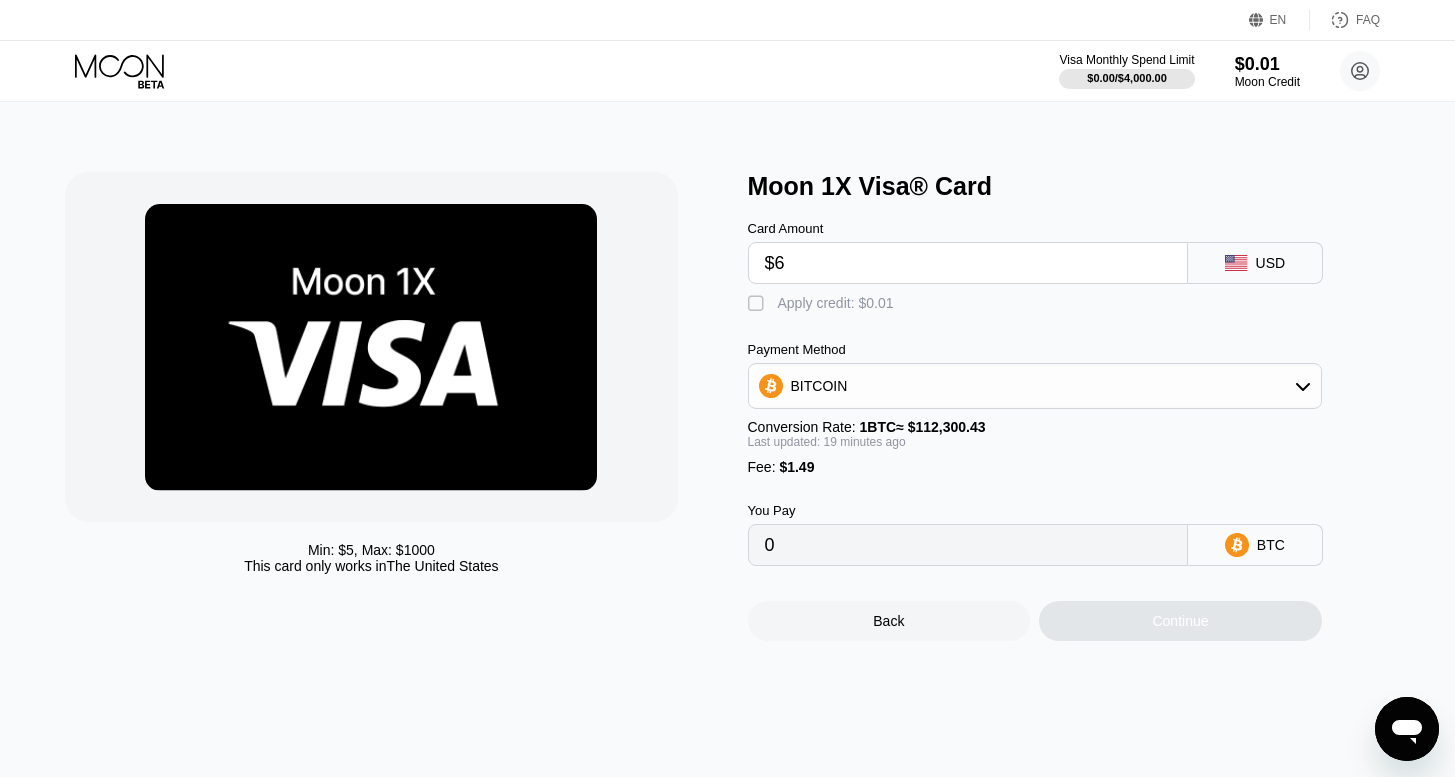 type on "$69" 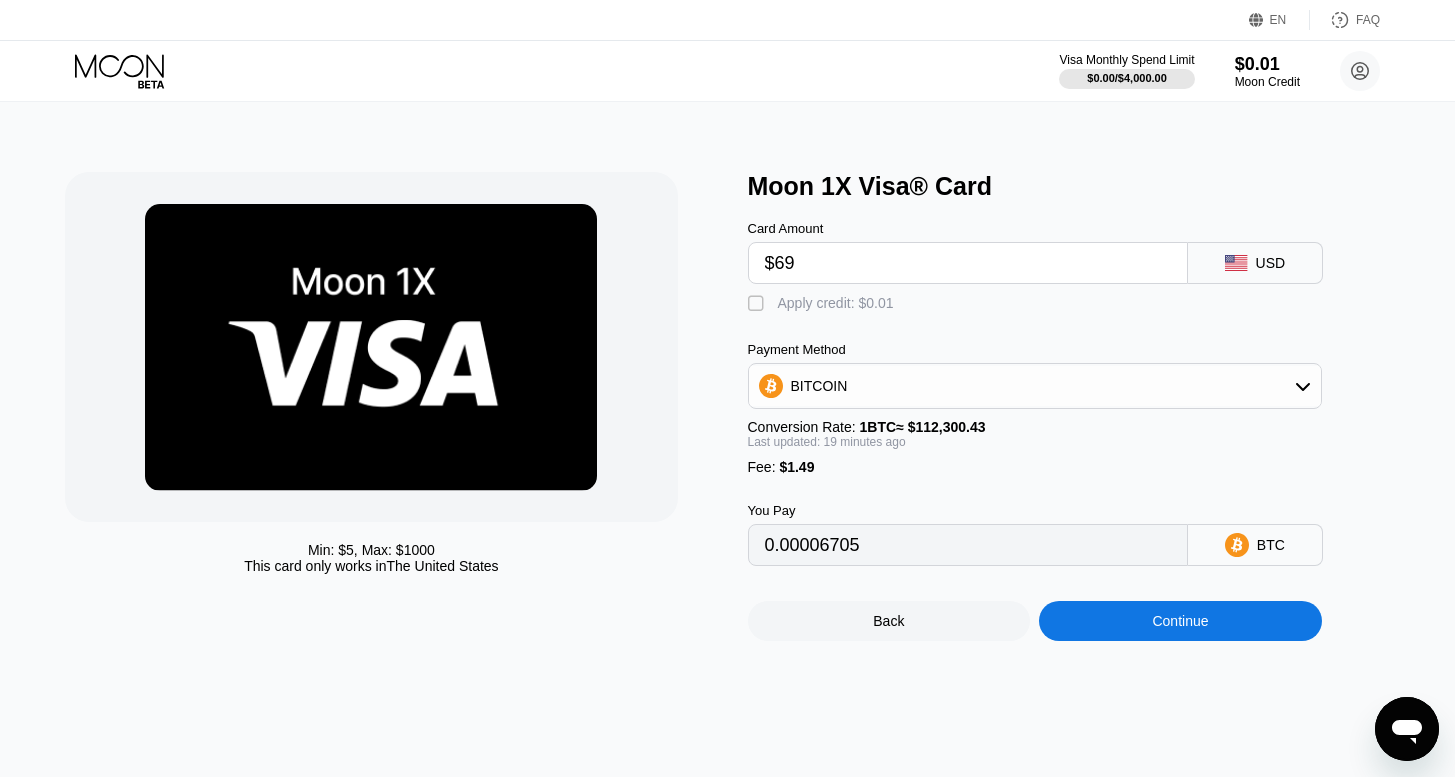 type on "0.00063093" 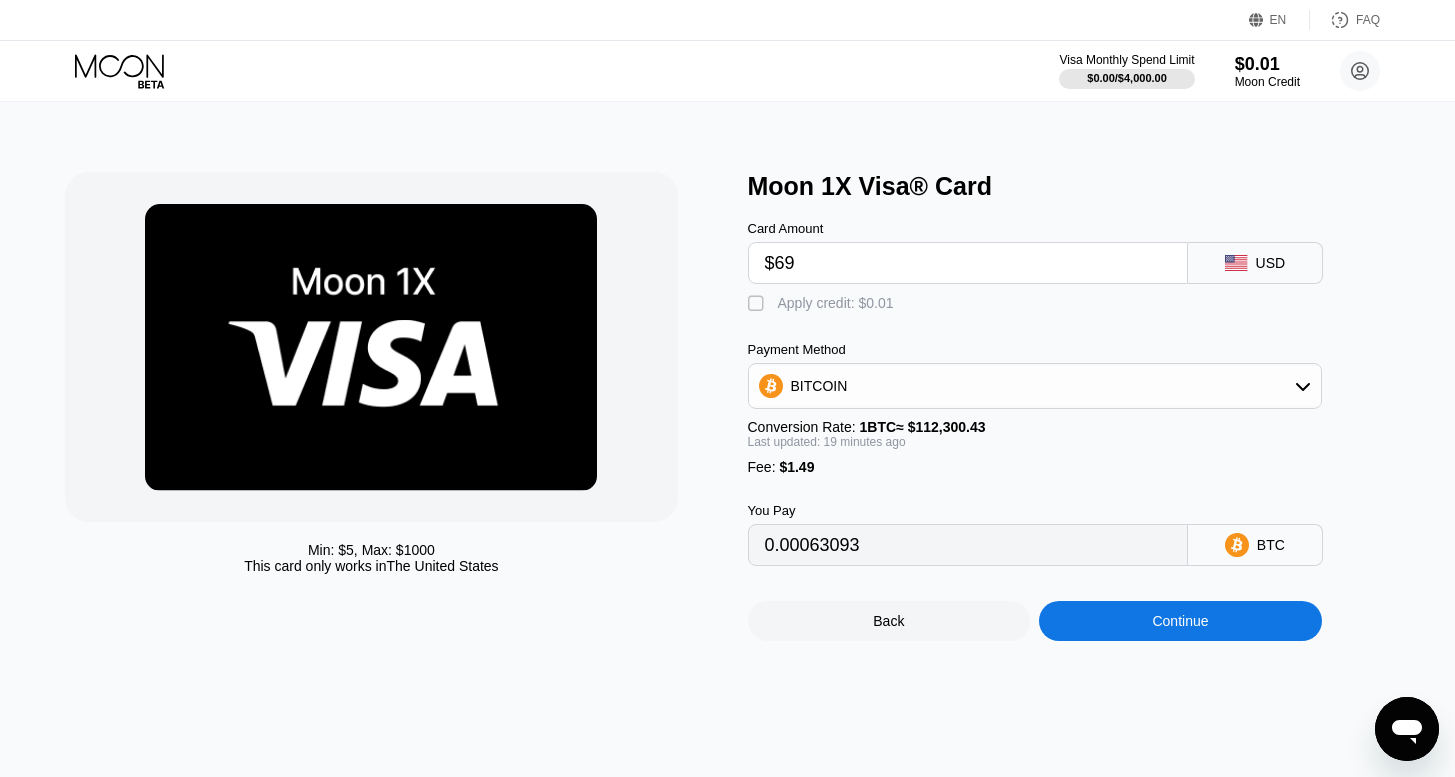 type on "$69" 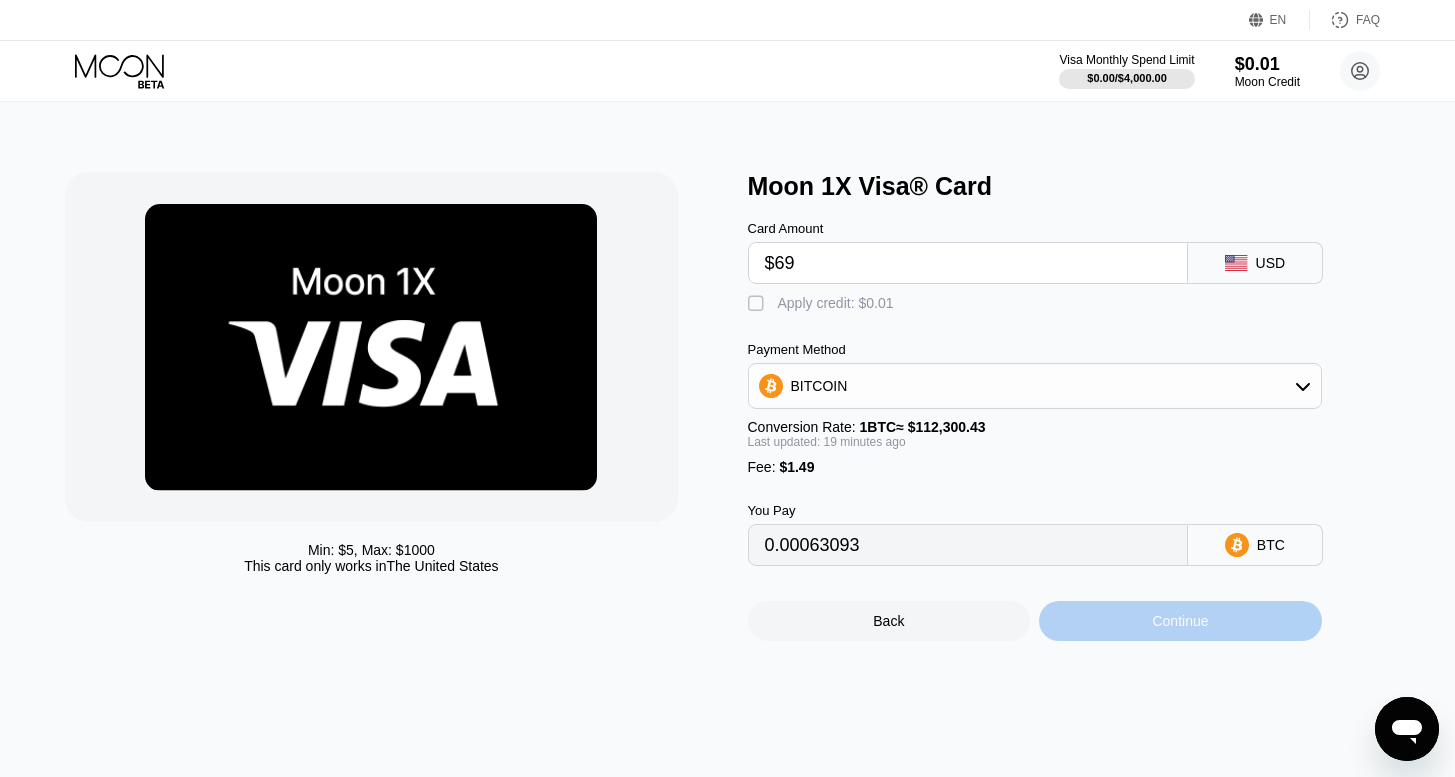 click on "Continue" at bounding box center [1180, 621] 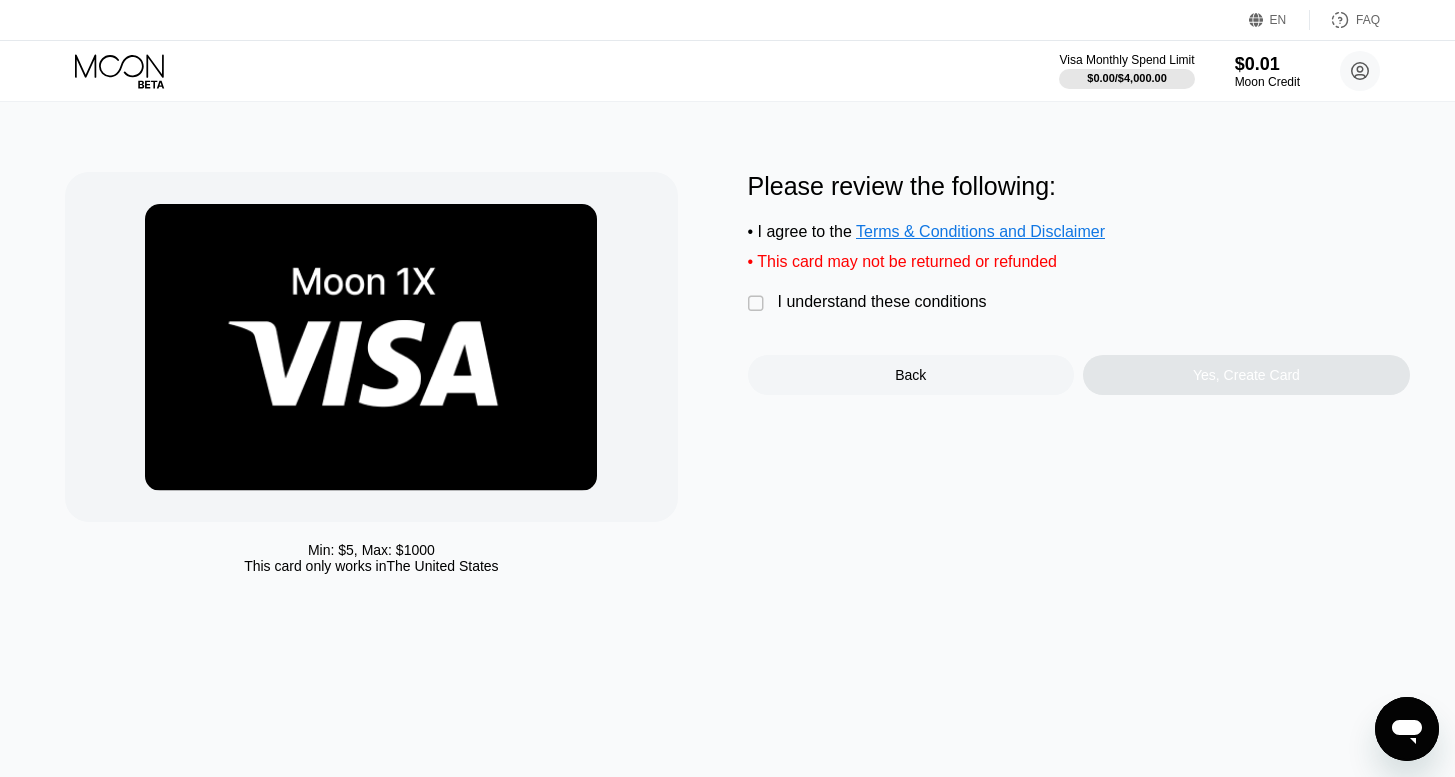 click on "" at bounding box center [758, 304] 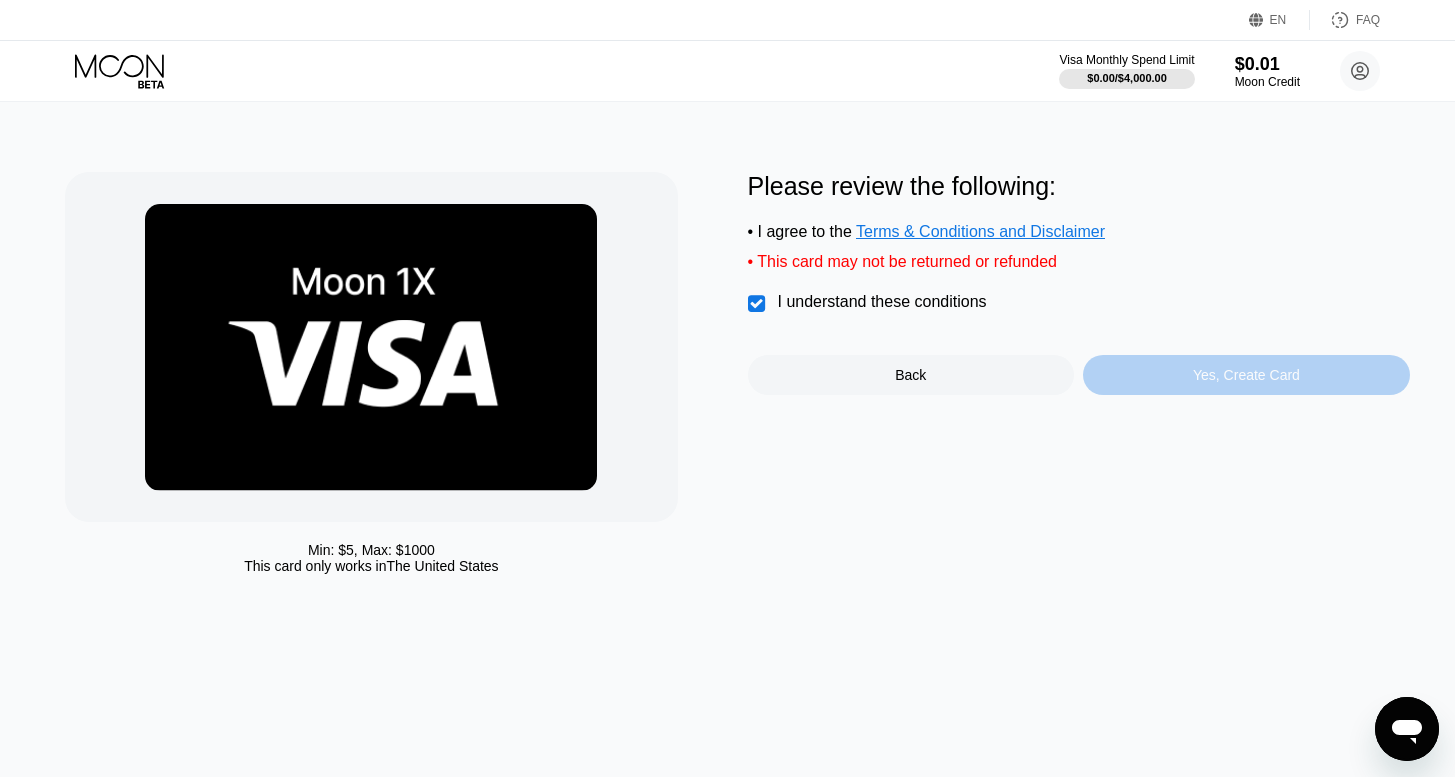 click on "Yes, Create Card" at bounding box center (1246, 375) 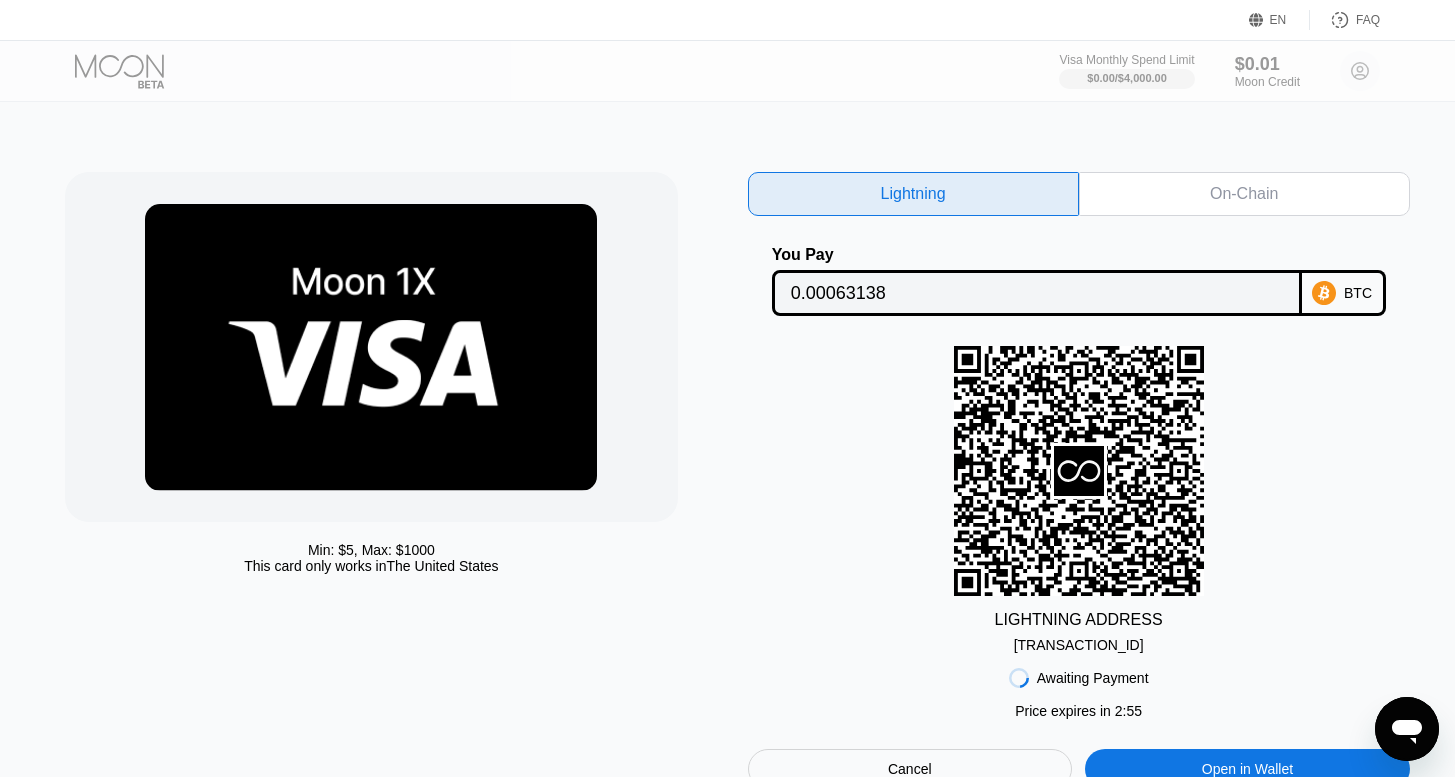 click on "On-Chain" at bounding box center [1244, 194] 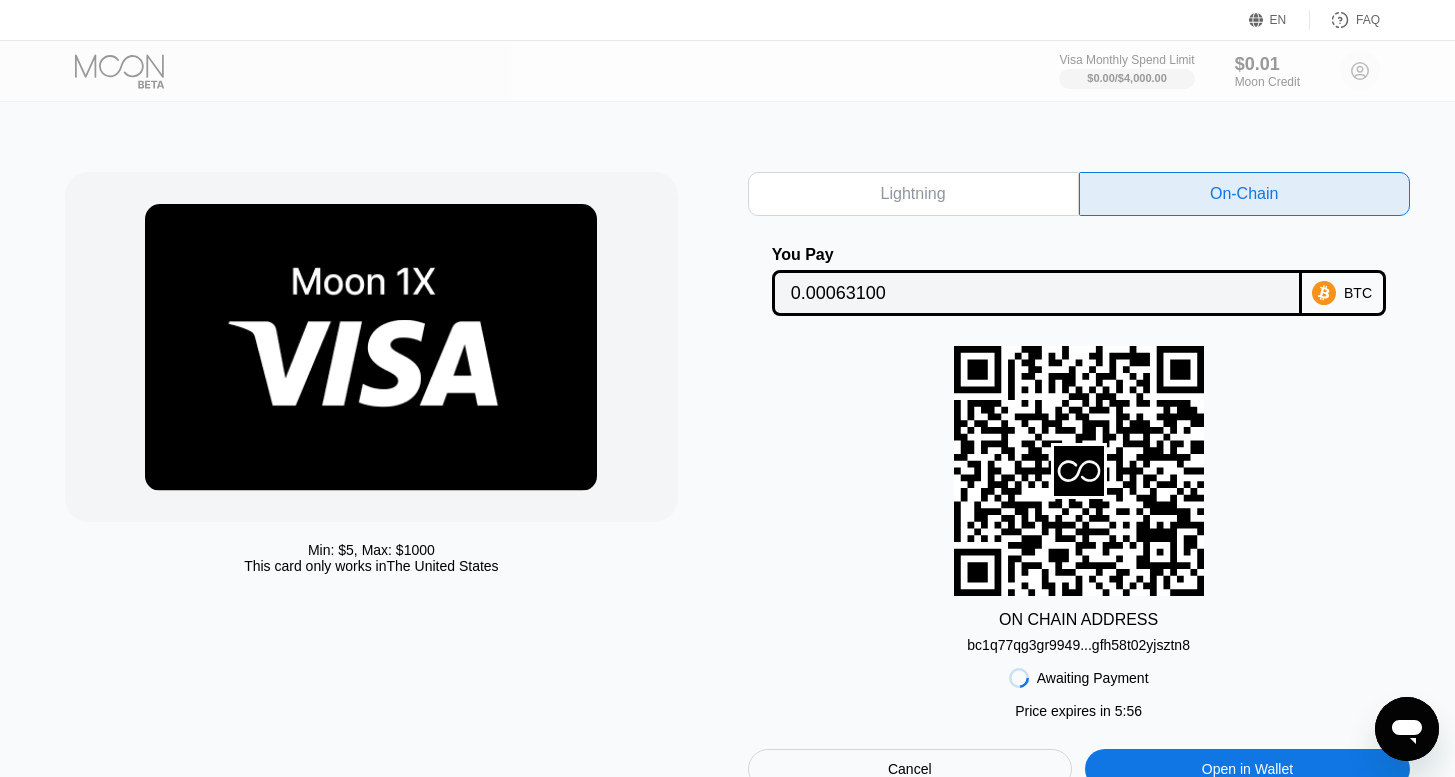 scroll, scrollTop: 0, scrollLeft: 0, axis: both 